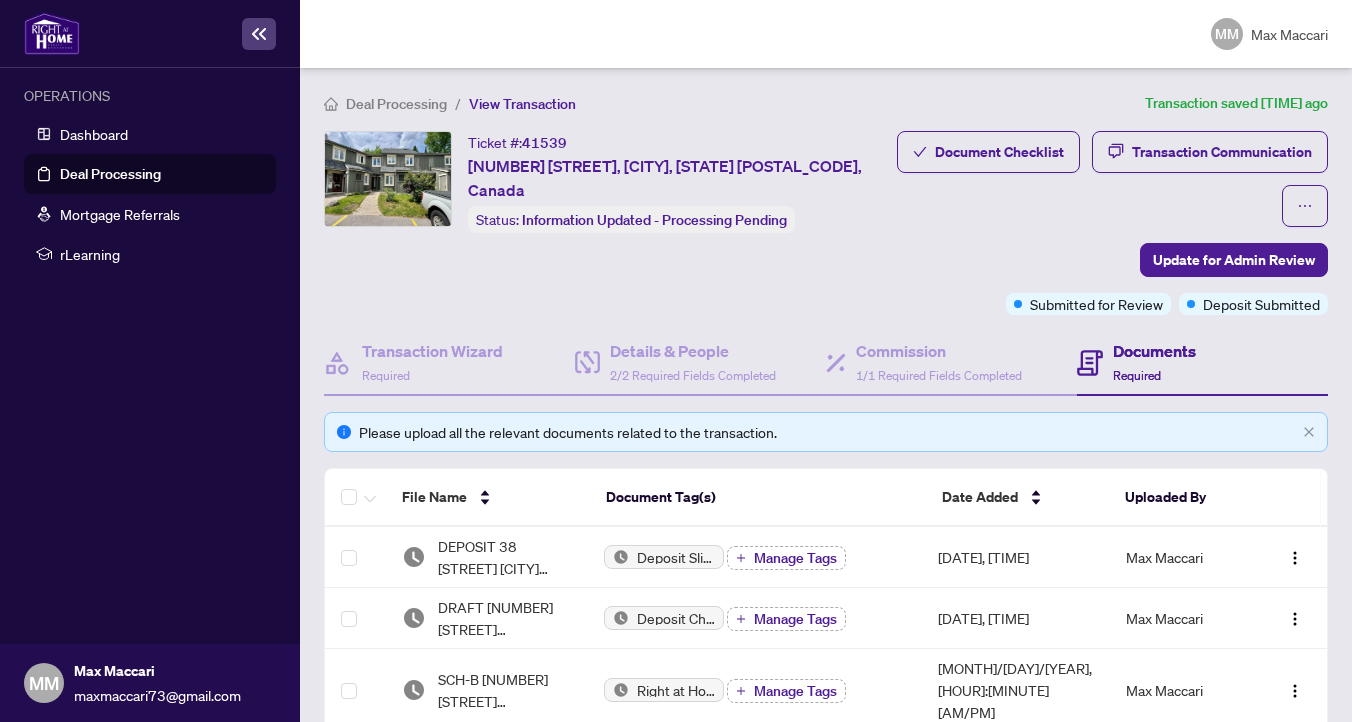 scroll, scrollTop: 0, scrollLeft: 0, axis: both 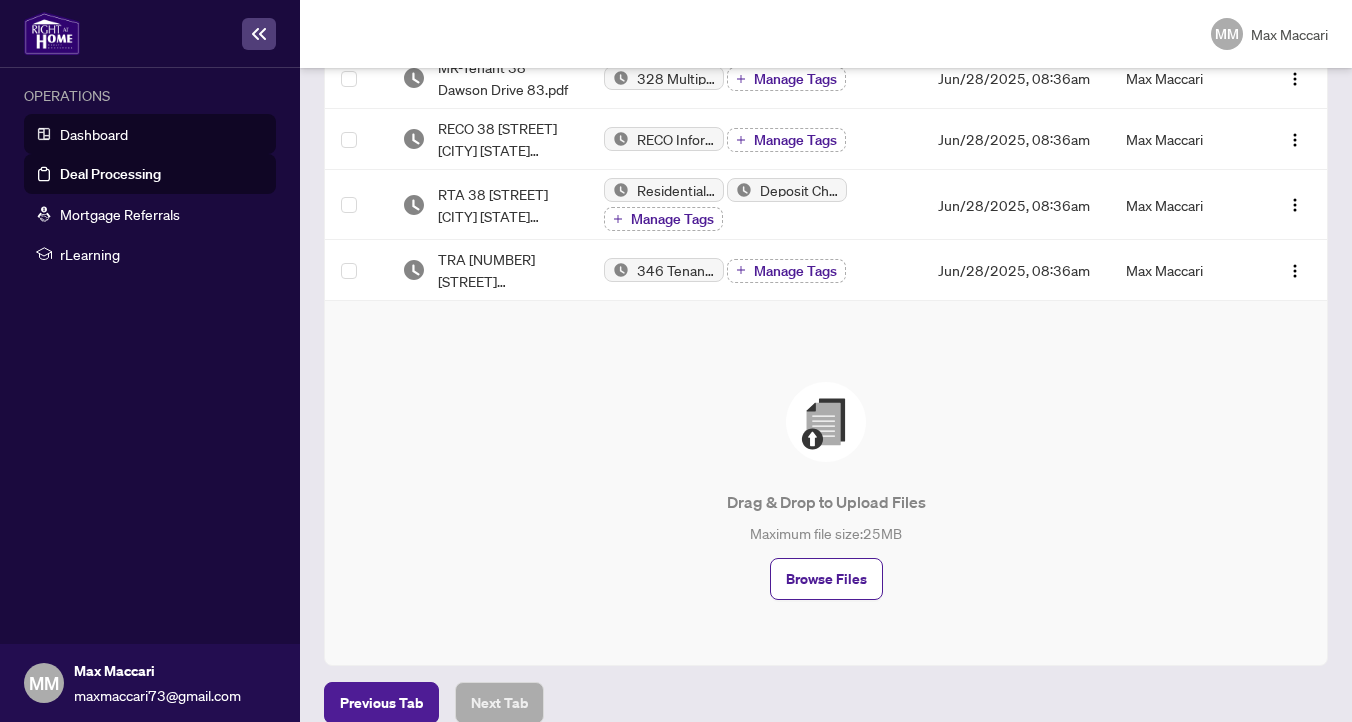 click on "Dashboard" at bounding box center (94, 134) 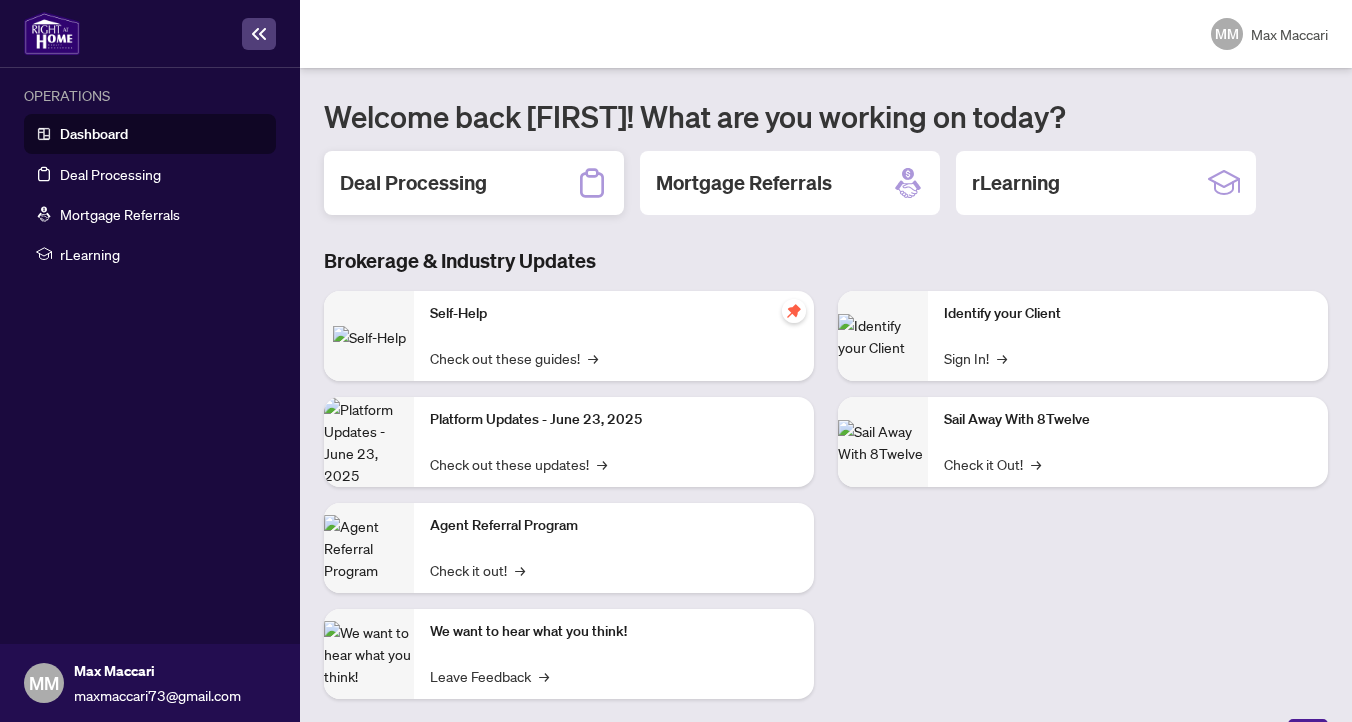 click on "Deal Processing" at bounding box center (413, 183) 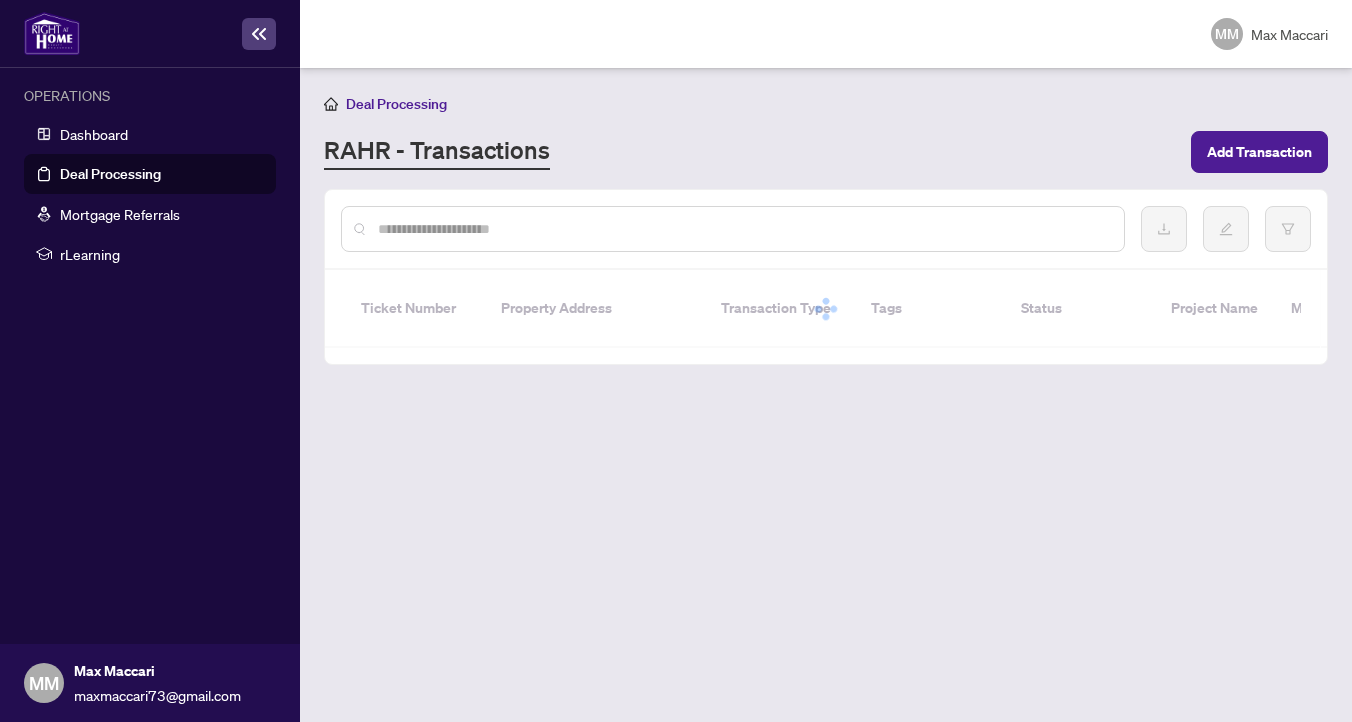 scroll, scrollTop: 0, scrollLeft: 0, axis: both 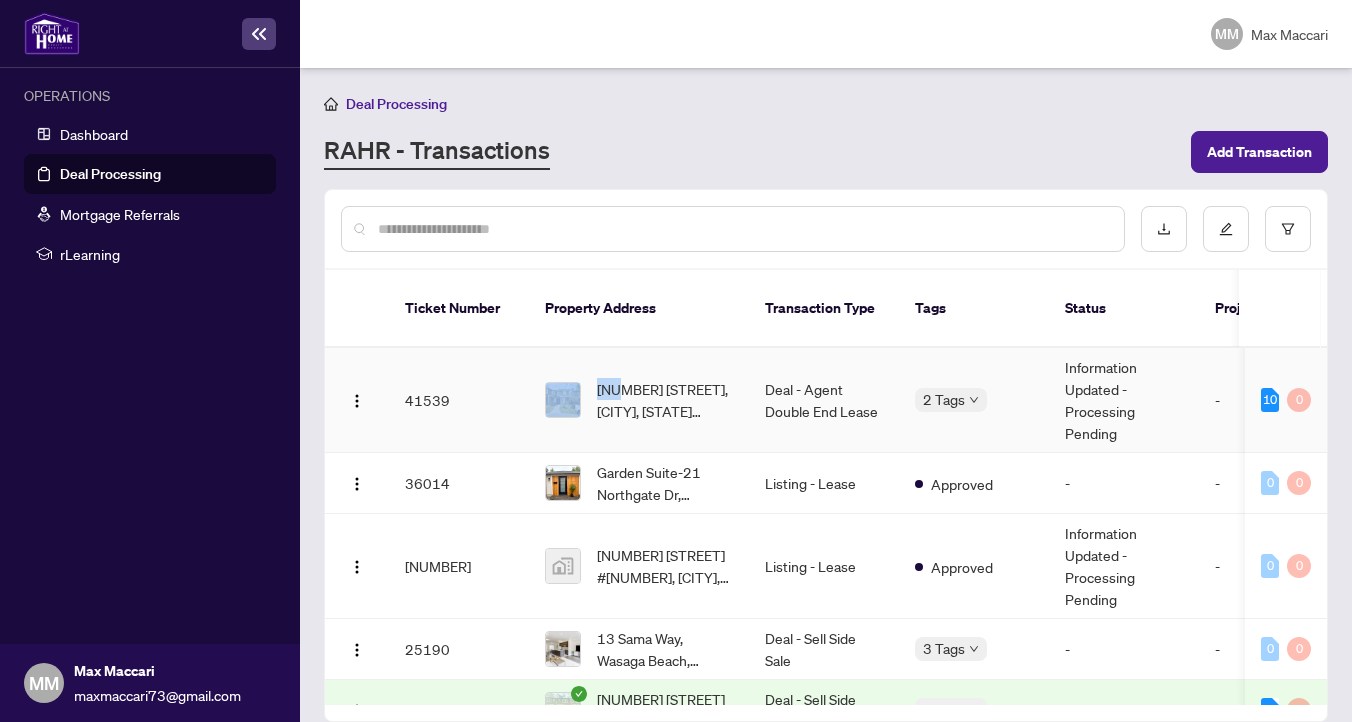 drag, startPoint x: 616, startPoint y: 363, endPoint x: 575, endPoint y: 362, distance: 41.01219 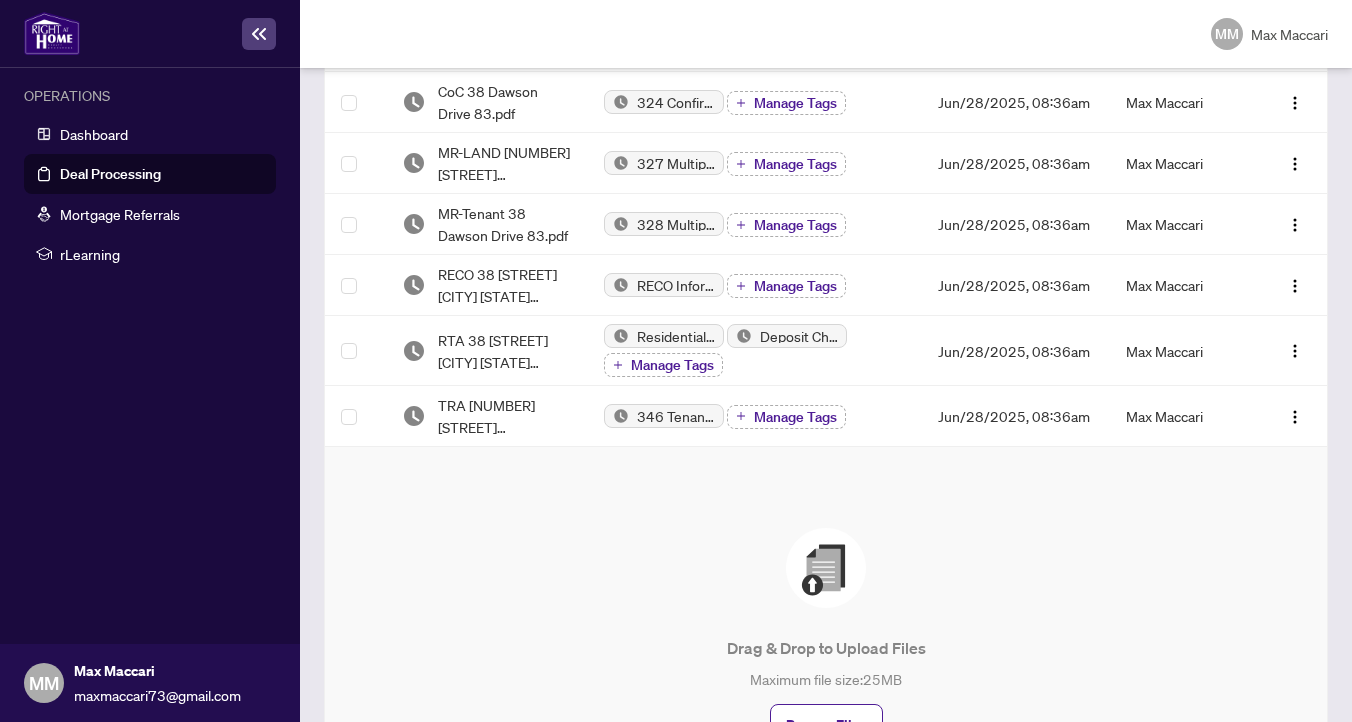 scroll, scrollTop: 867, scrollLeft: 0, axis: vertical 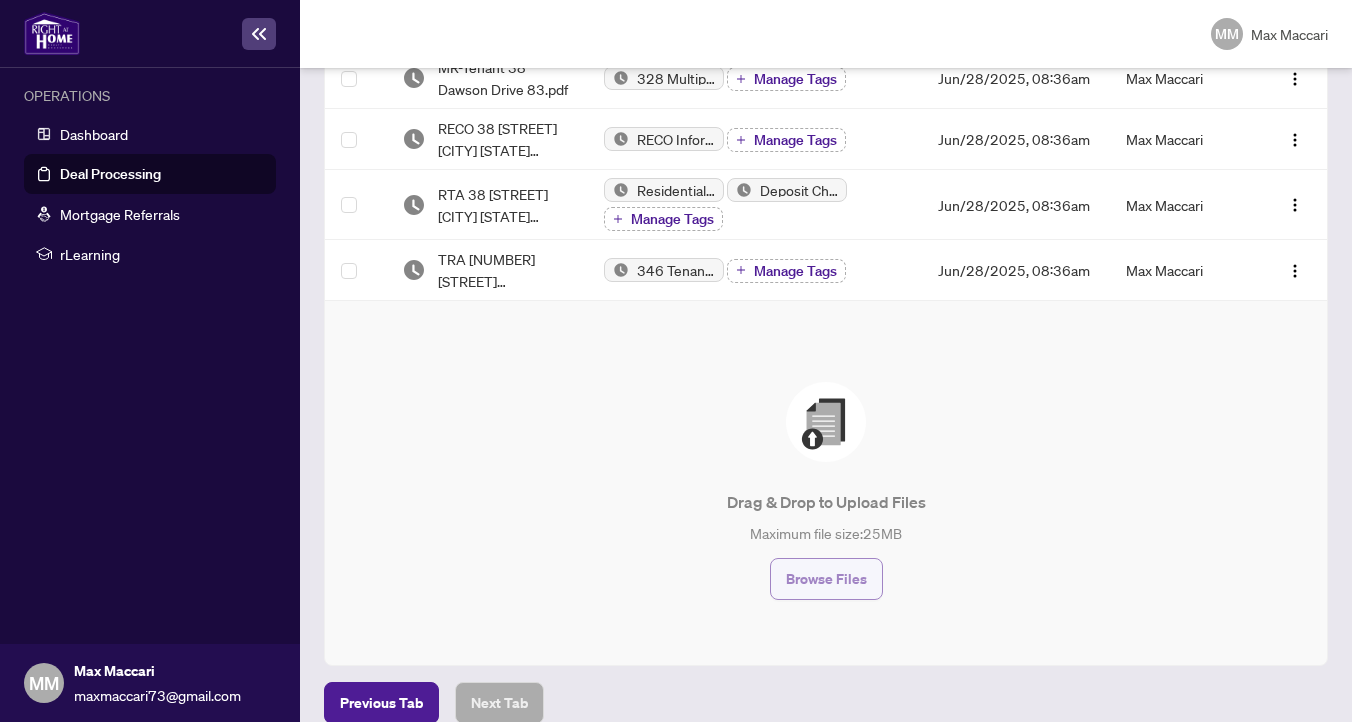 click on "Browse Files" at bounding box center (826, 579) 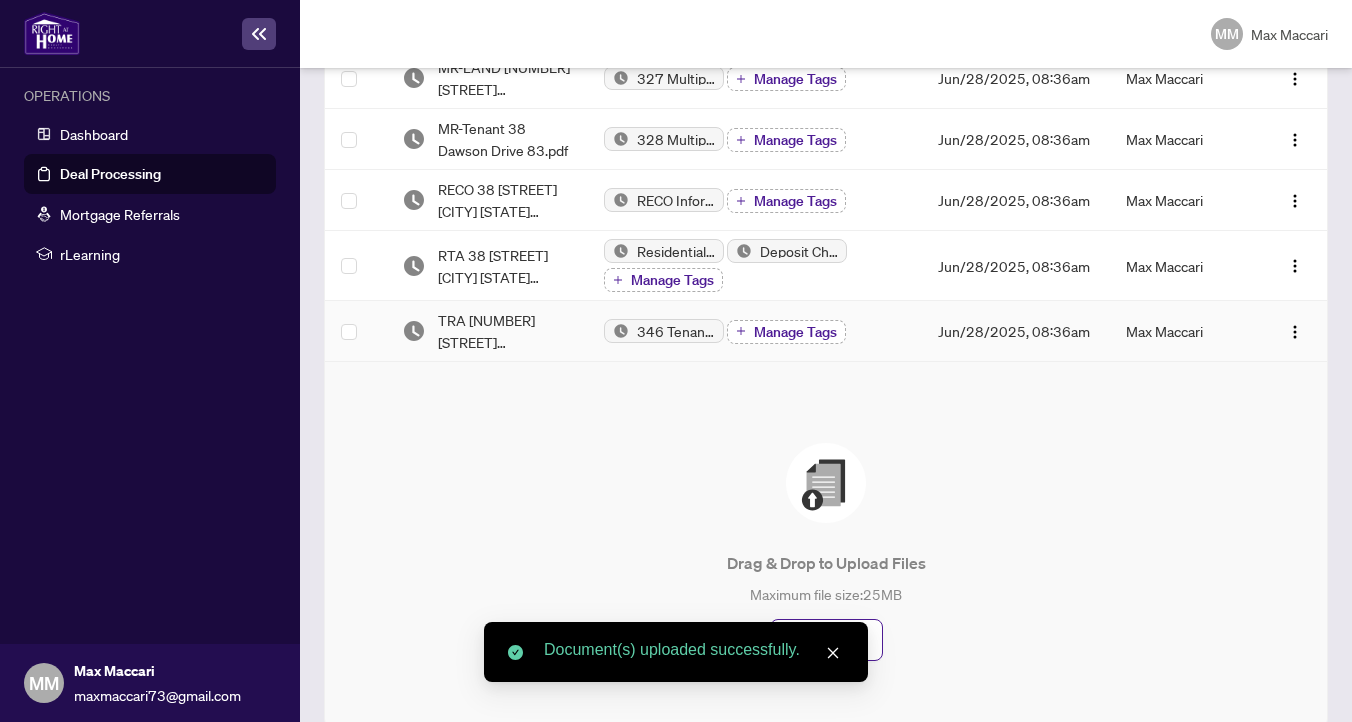 click on "Manage Tags" at bounding box center (795, 332) 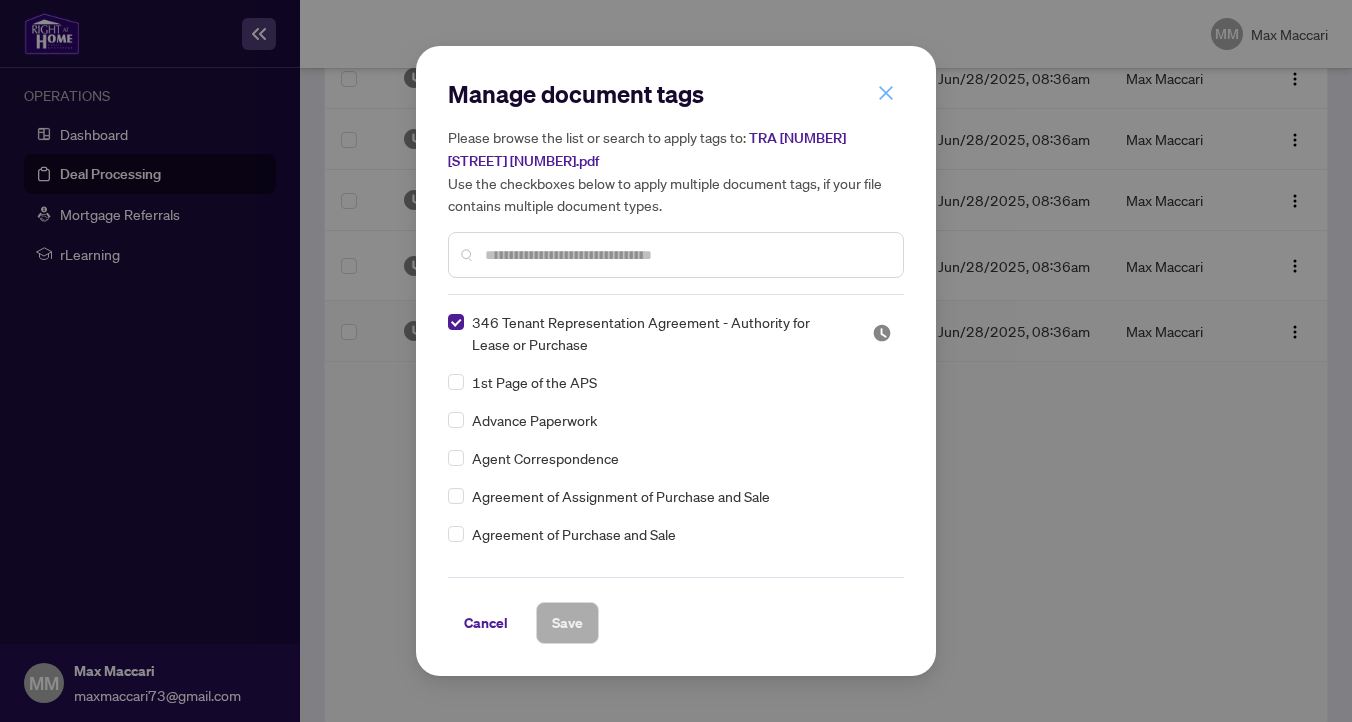 click at bounding box center (886, 93) 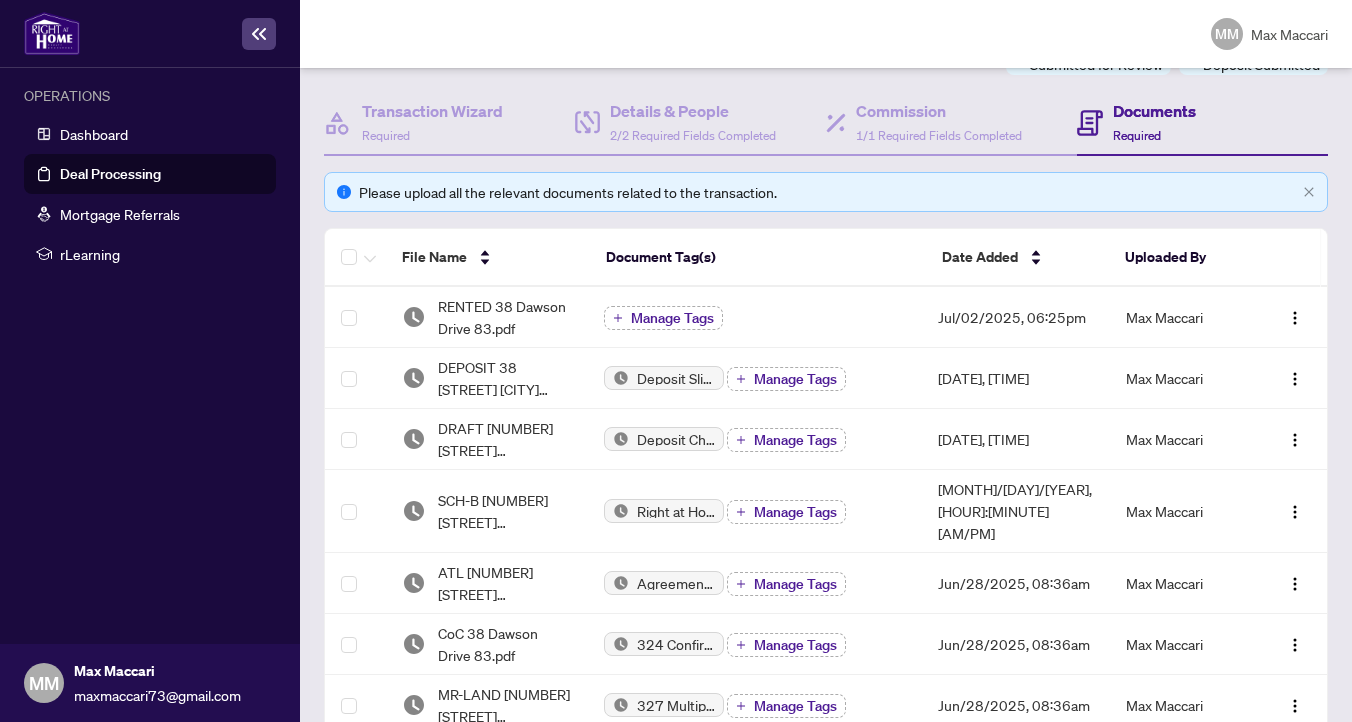 scroll, scrollTop: 283, scrollLeft: 0, axis: vertical 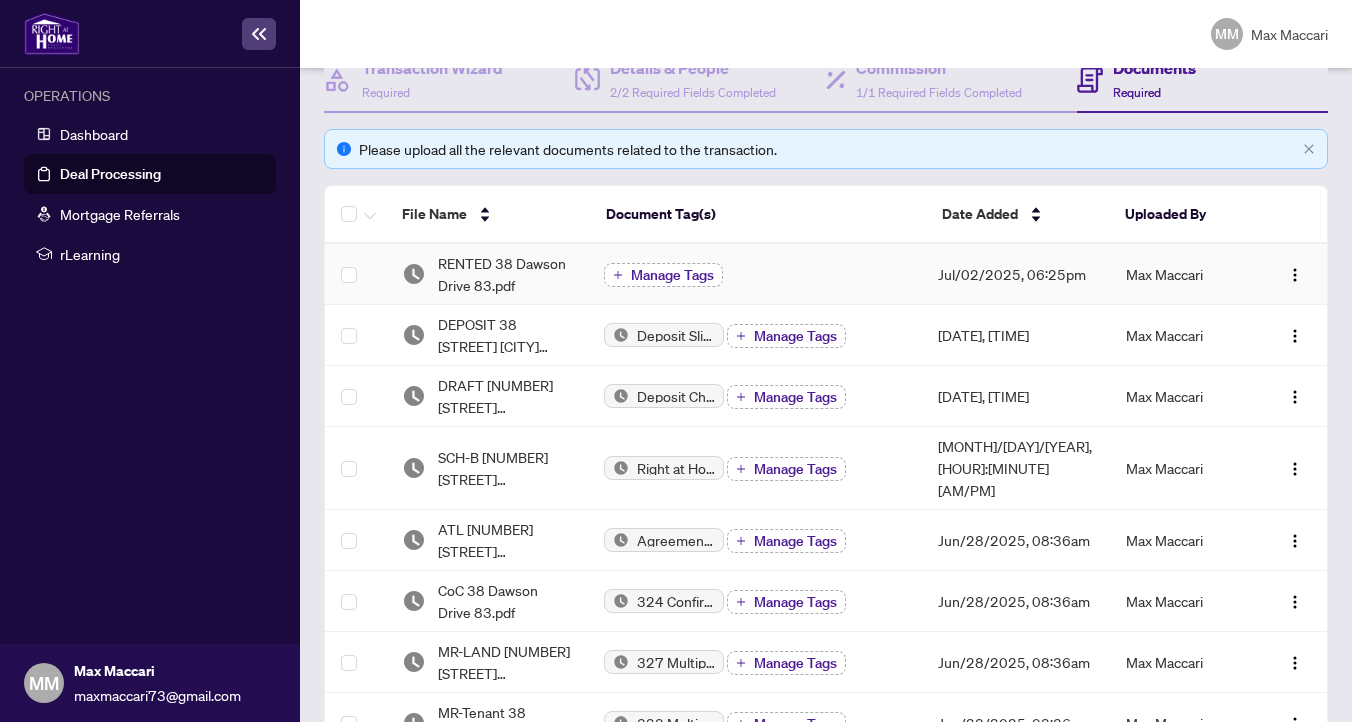 click on "Manage Tags" at bounding box center [672, 275] 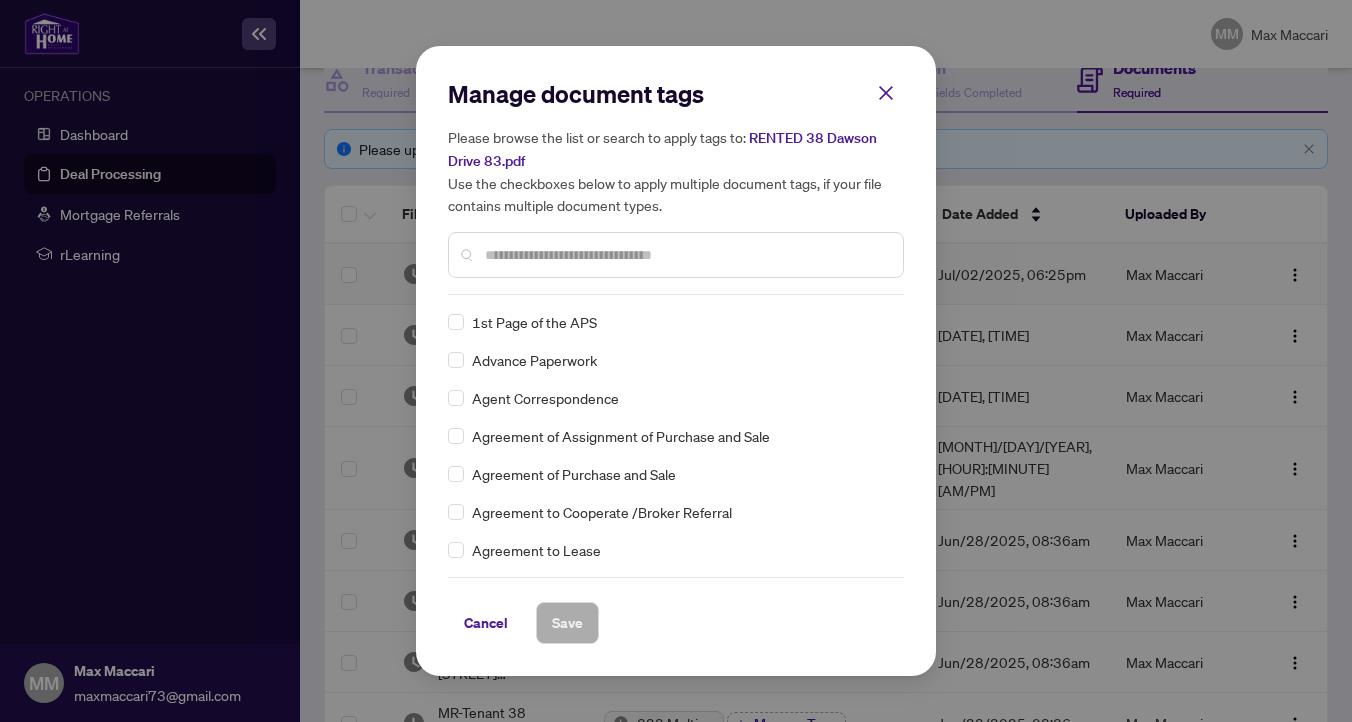 click at bounding box center [686, 255] 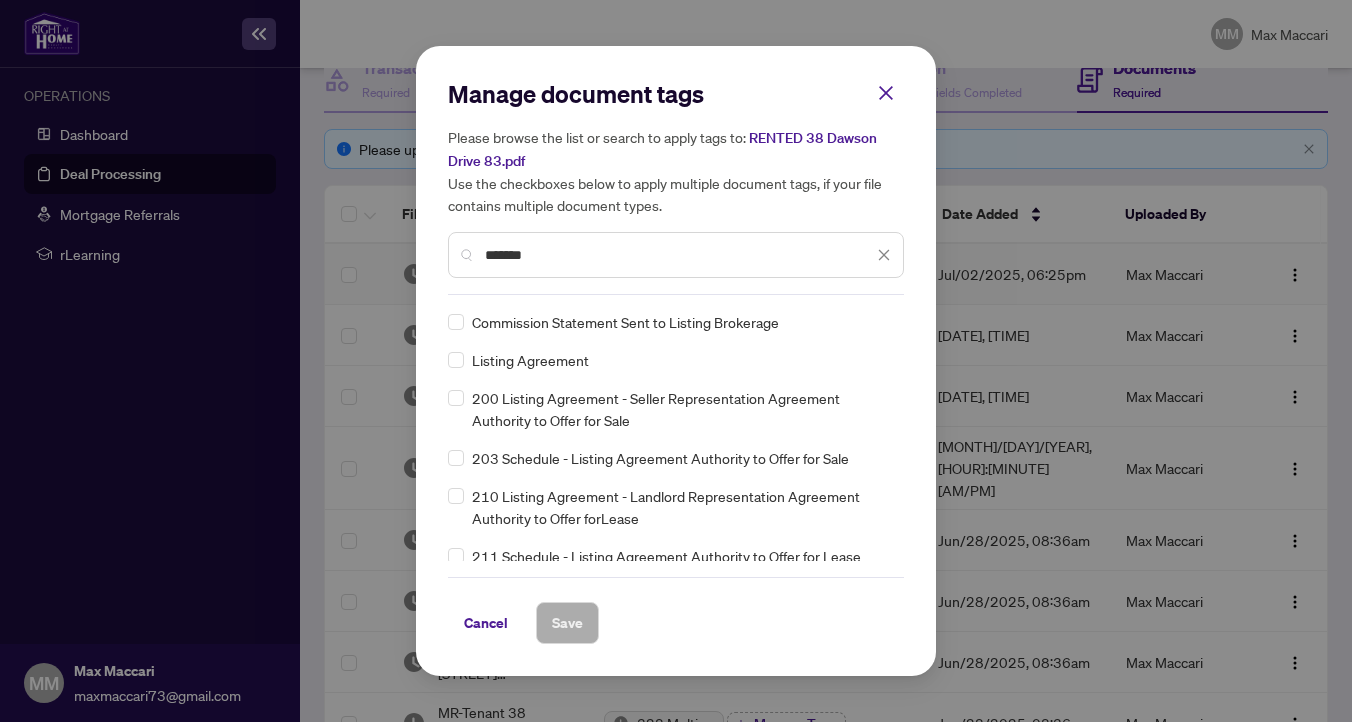 click on "*******" at bounding box center [679, 255] 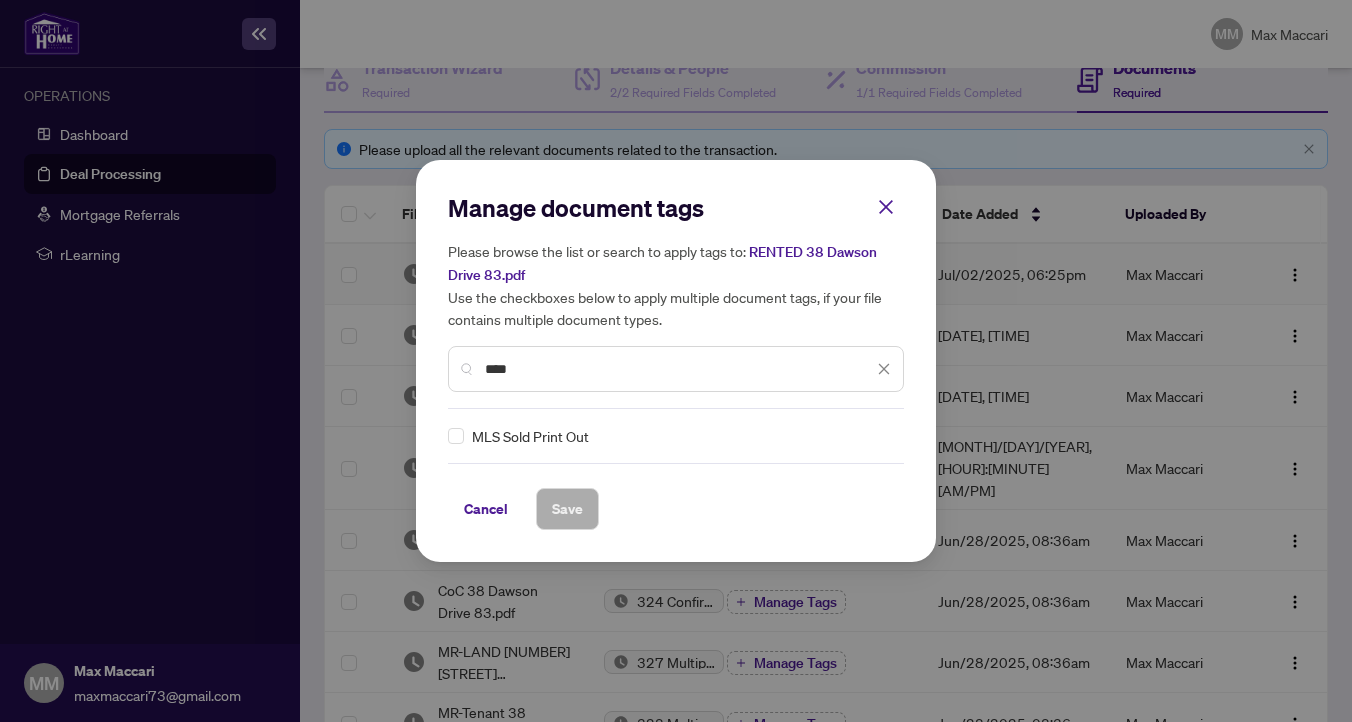 type on "****" 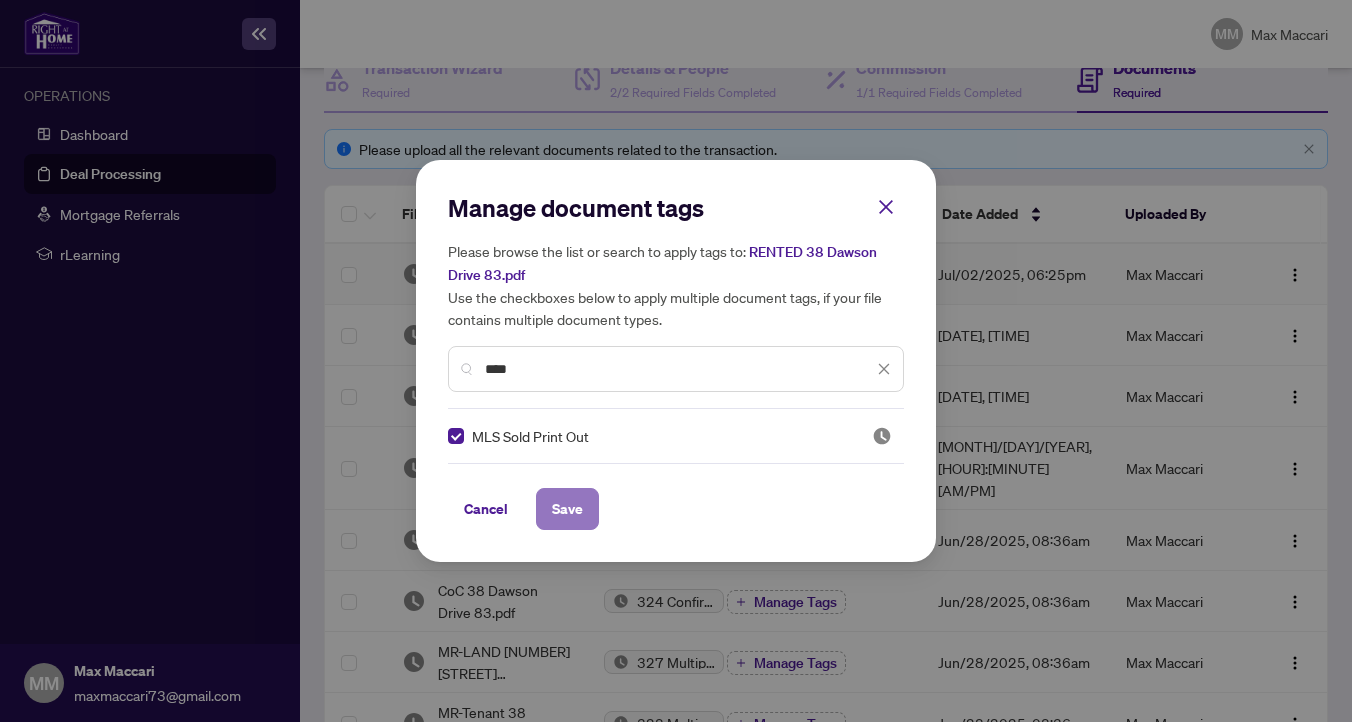 click on "Save" at bounding box center [0, 0] 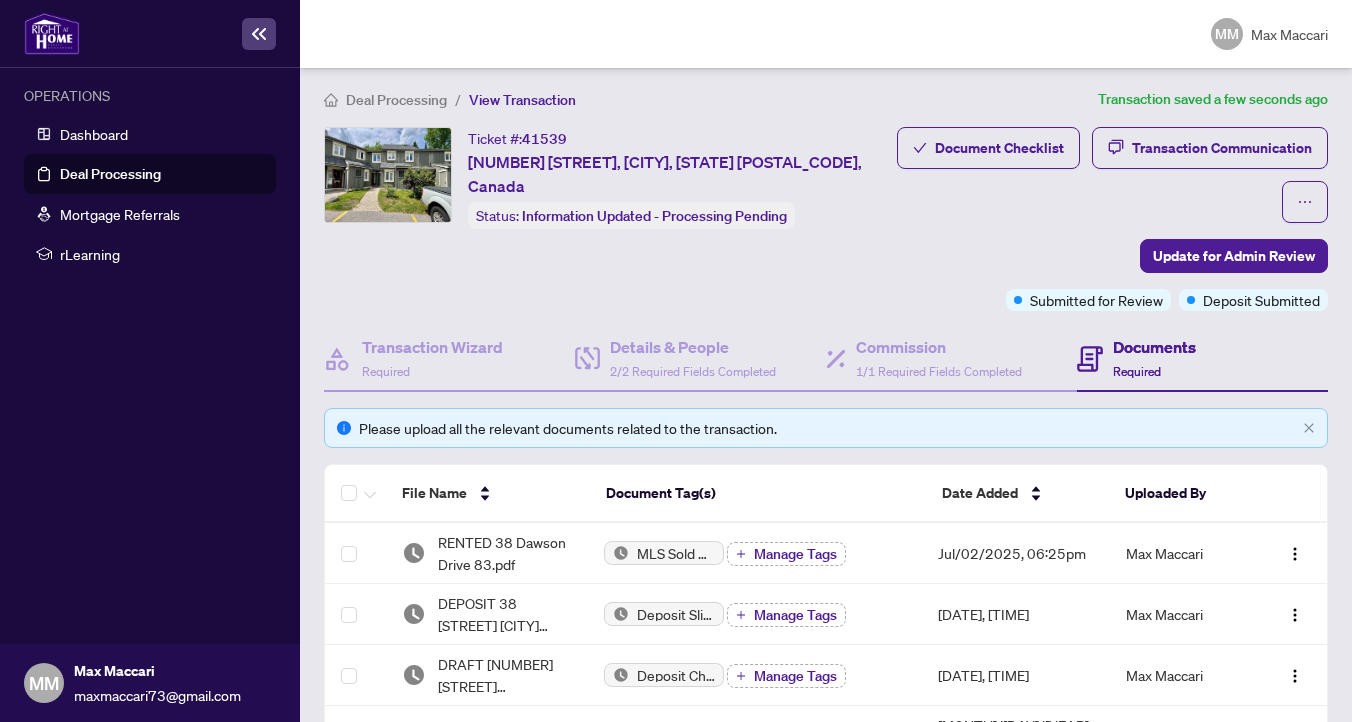scroll, scrollTop: 1, scrollLeft: 0, axis: vertical 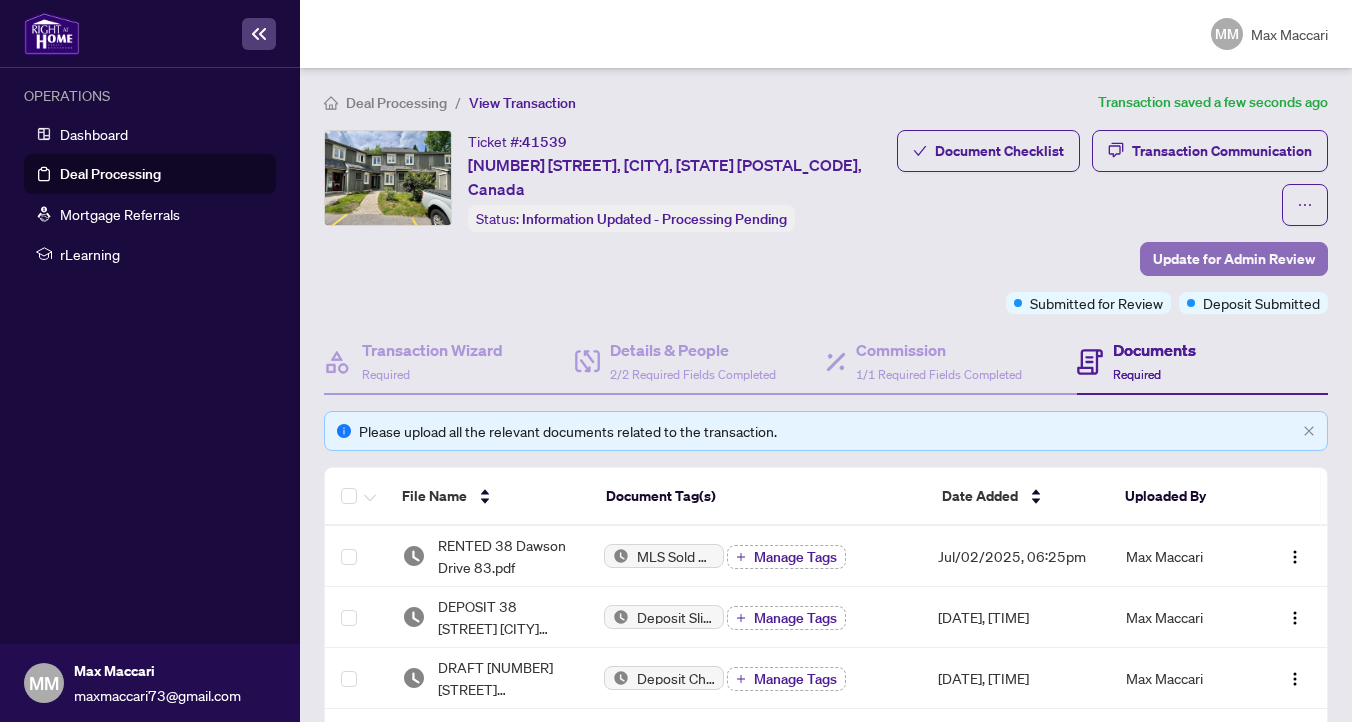click on "Update for Admin Review" at bounding box center [1234, 259] 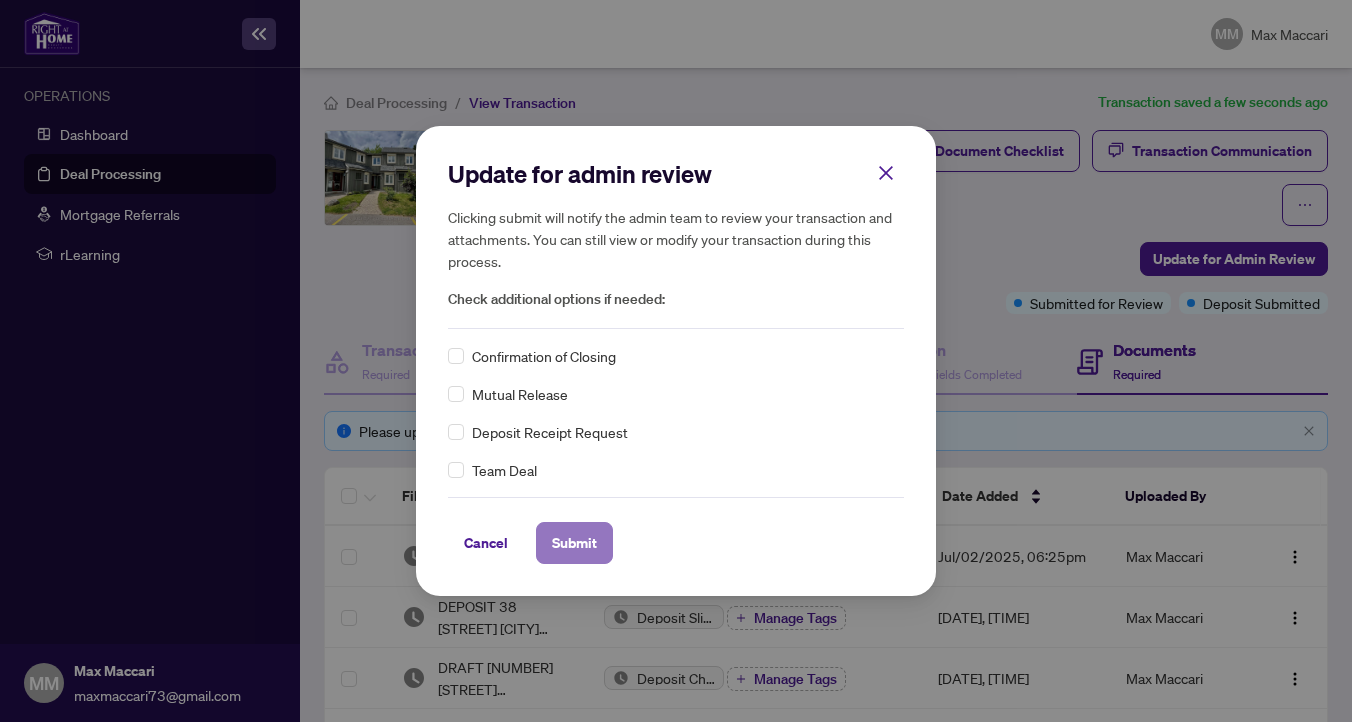 click on "Submit" at bounding box center [0, 0] 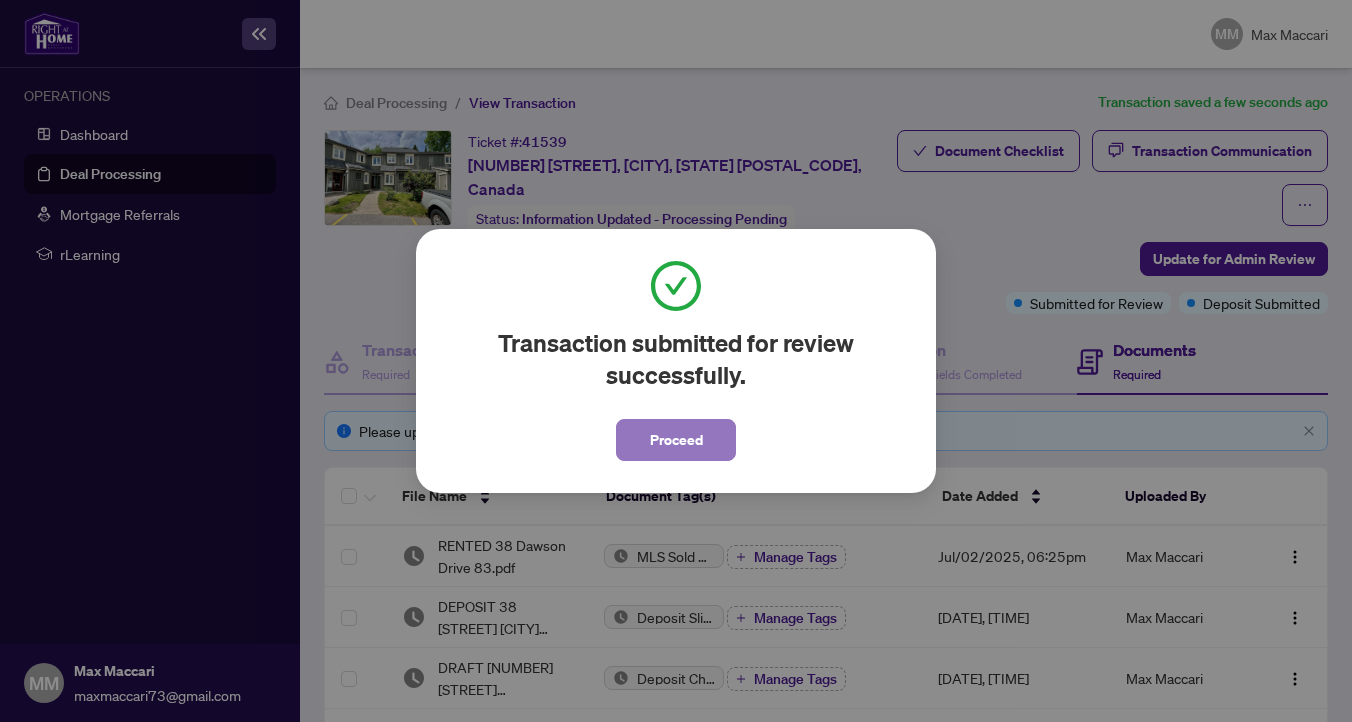 click on "Proceed" at bounding box center (676, 440) 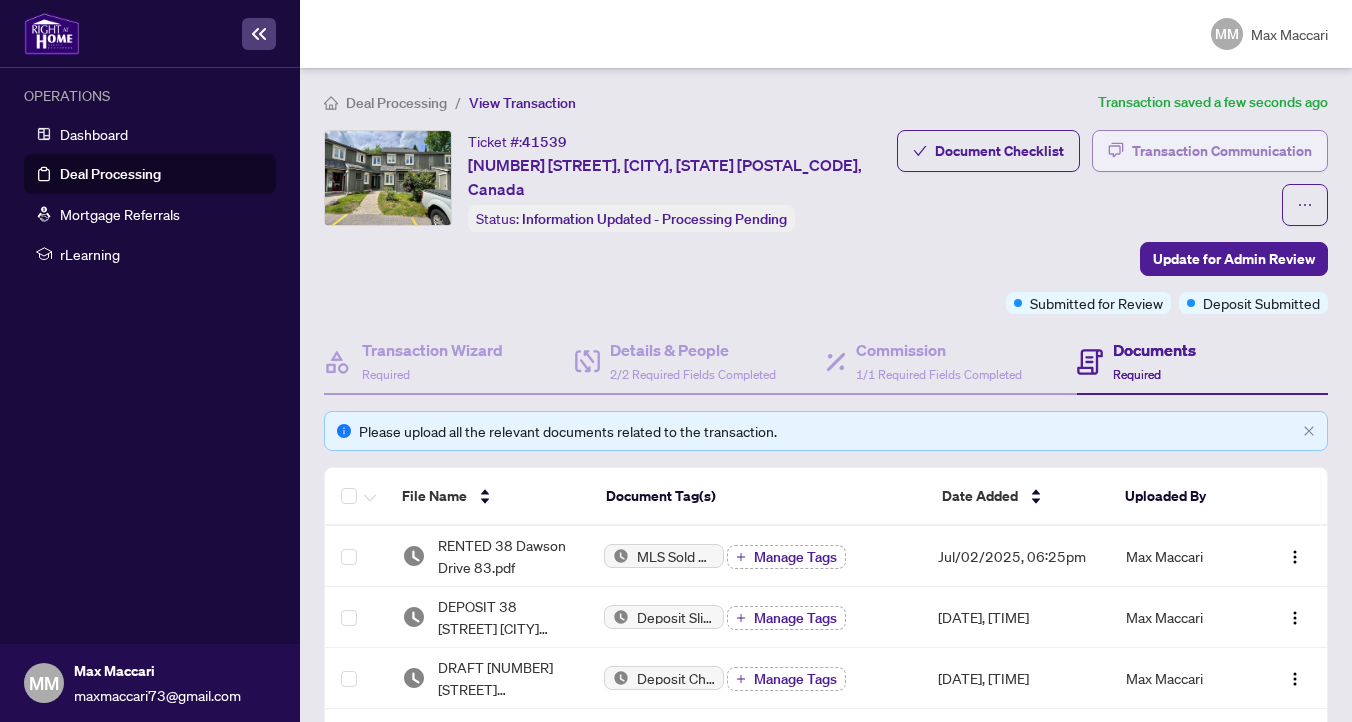 click on "Transaction Communication" at bounding box center [1222, 151] 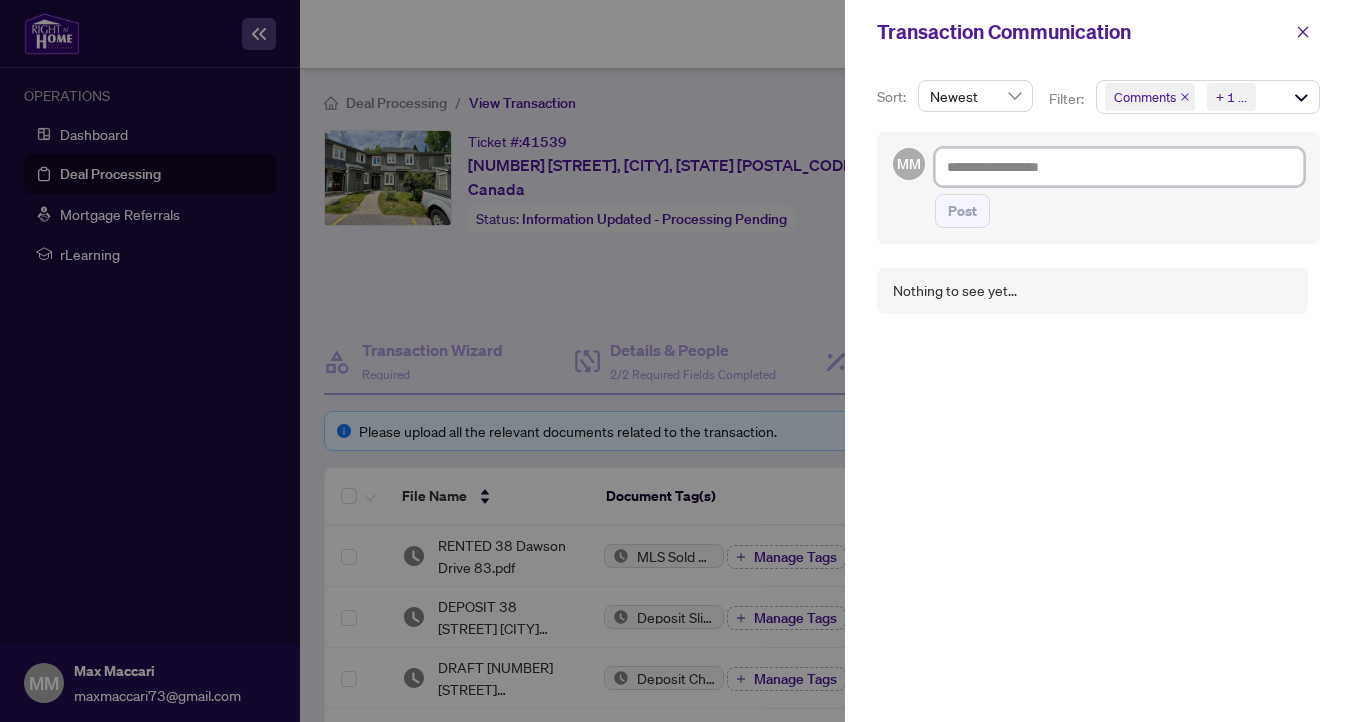 click at bounding box center (1119, 167) 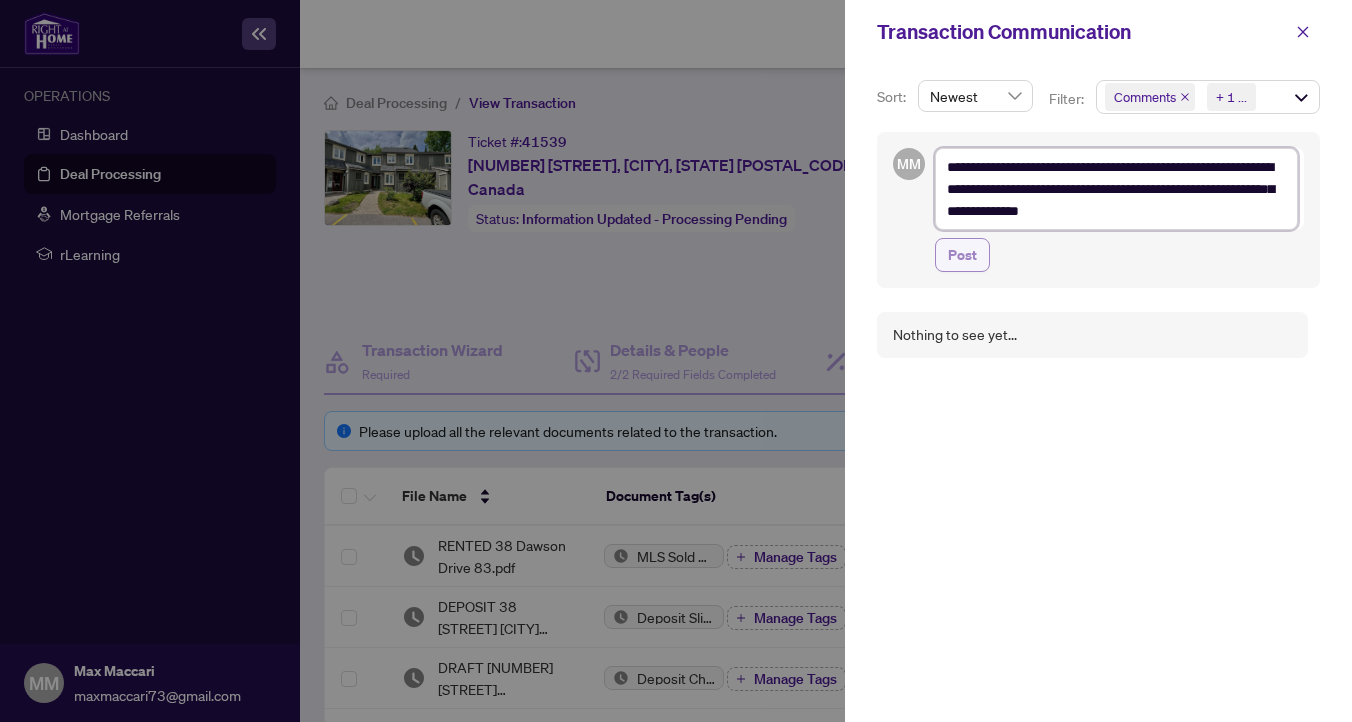 type on "**********" 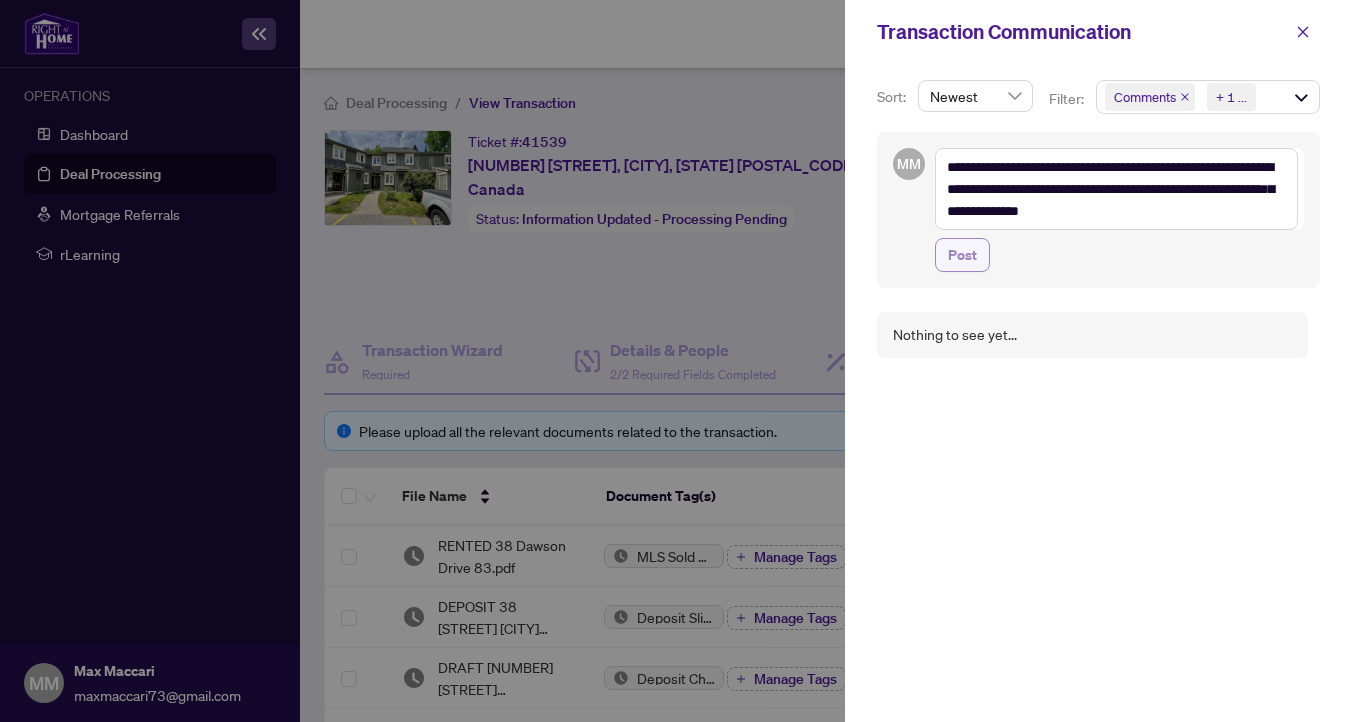 click on "Post" at bounding box center (962, 255) 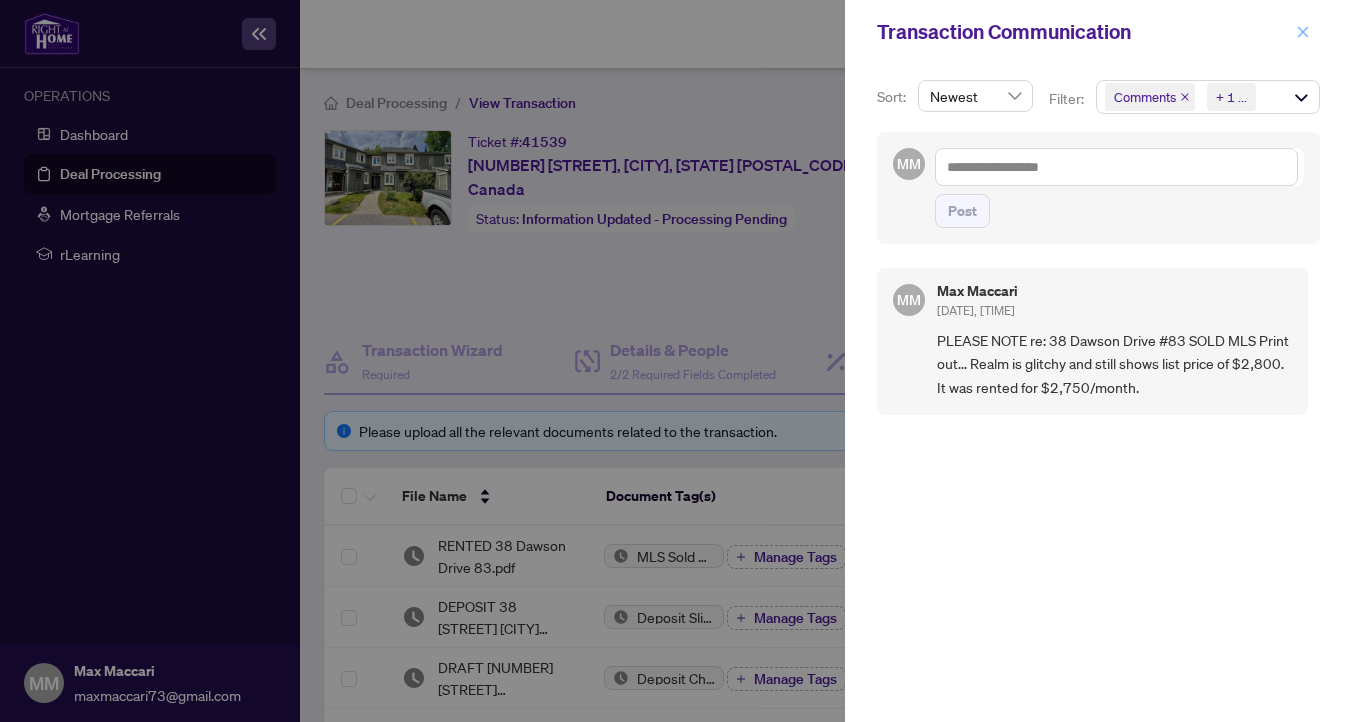 click at bounding box center [1303, 31] 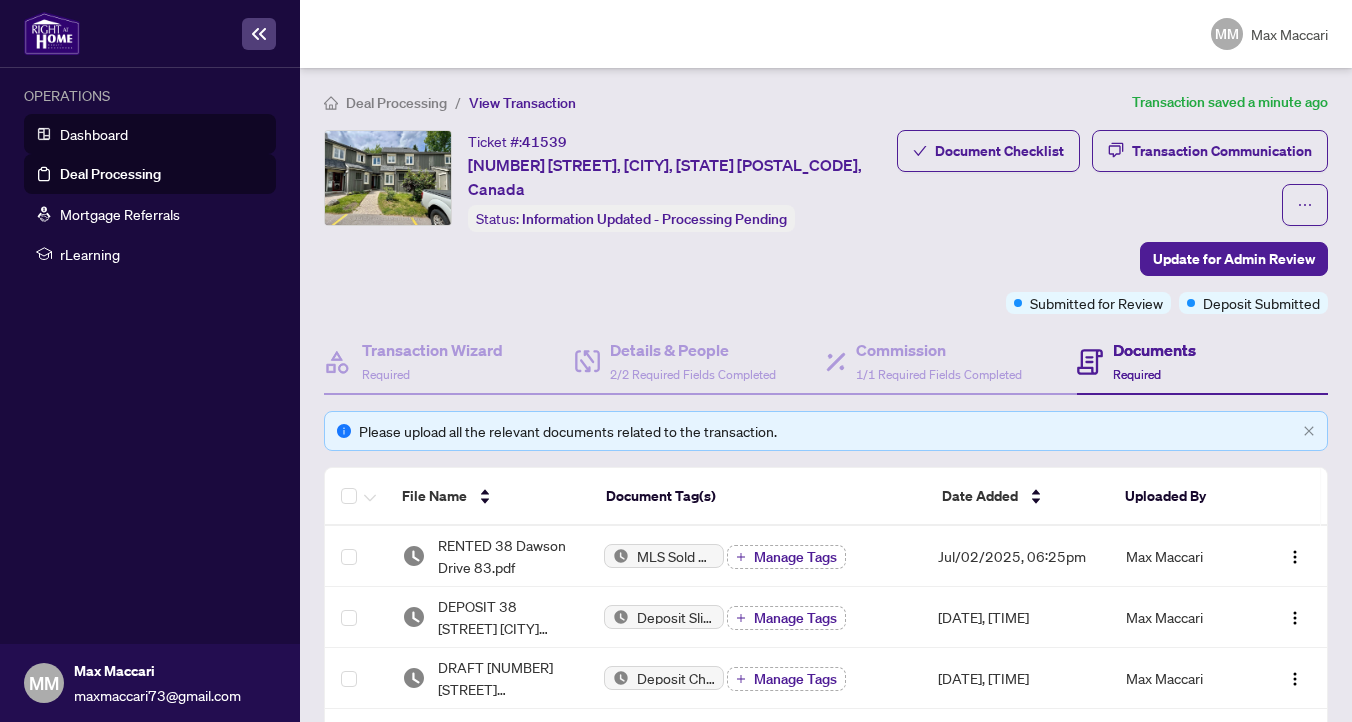 click on "Dashboard" at bounding box center (94, 134) 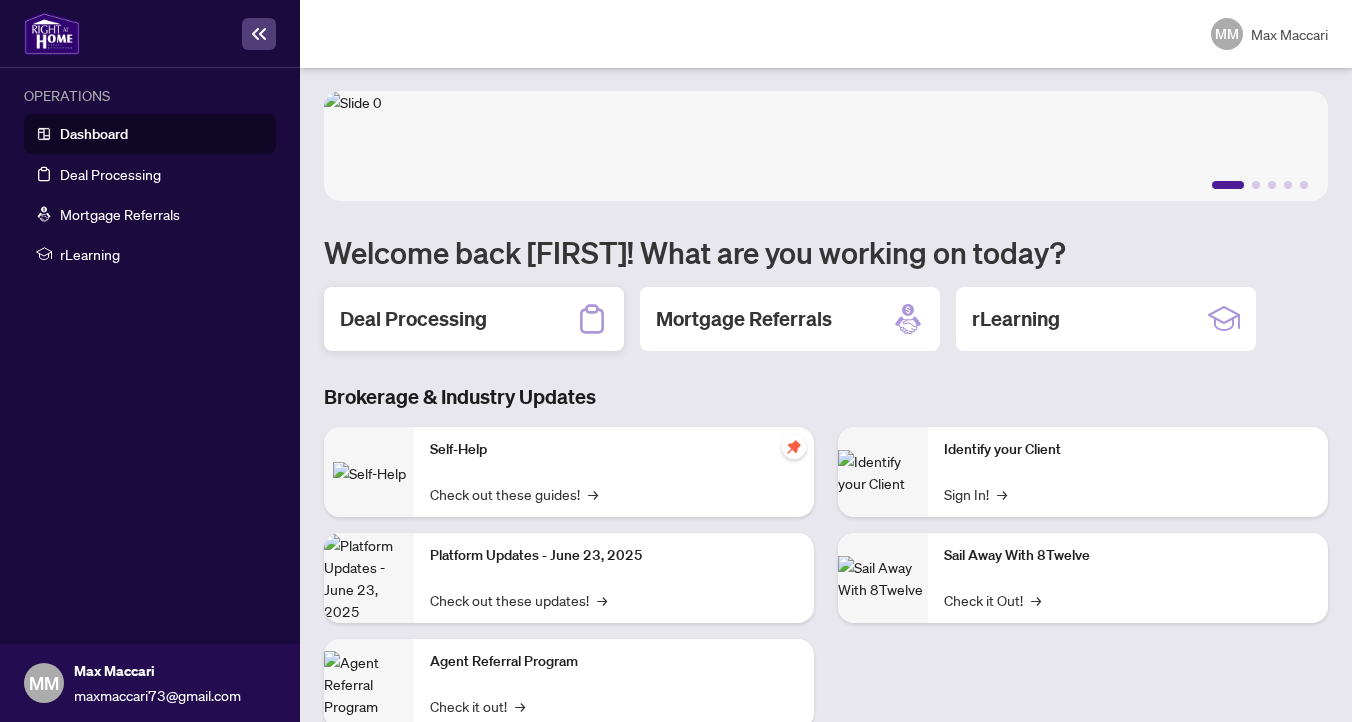 click on "Deal Processing" at bounding box center [413, 319] 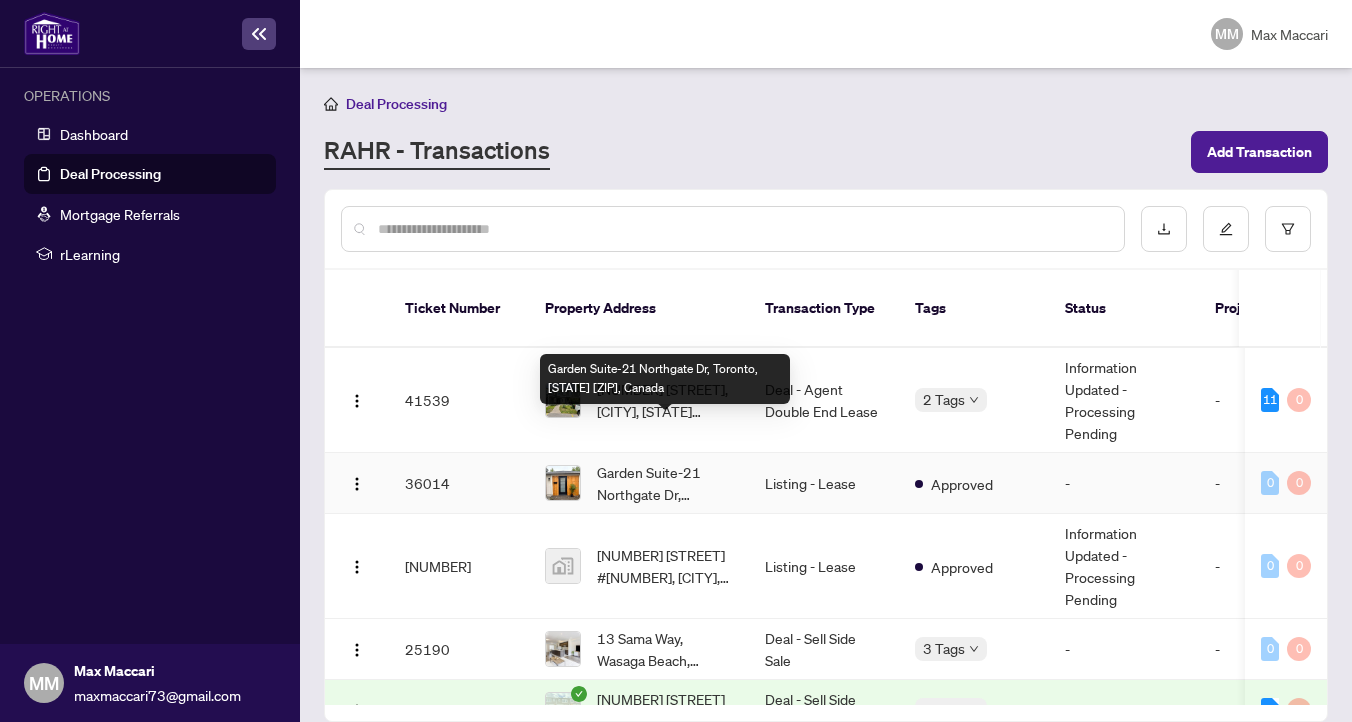 click on "Garden Suite-21 Northgate Dr, Toronto, [STATE] [ZIP], Canada" at bounding box center (665, 483) 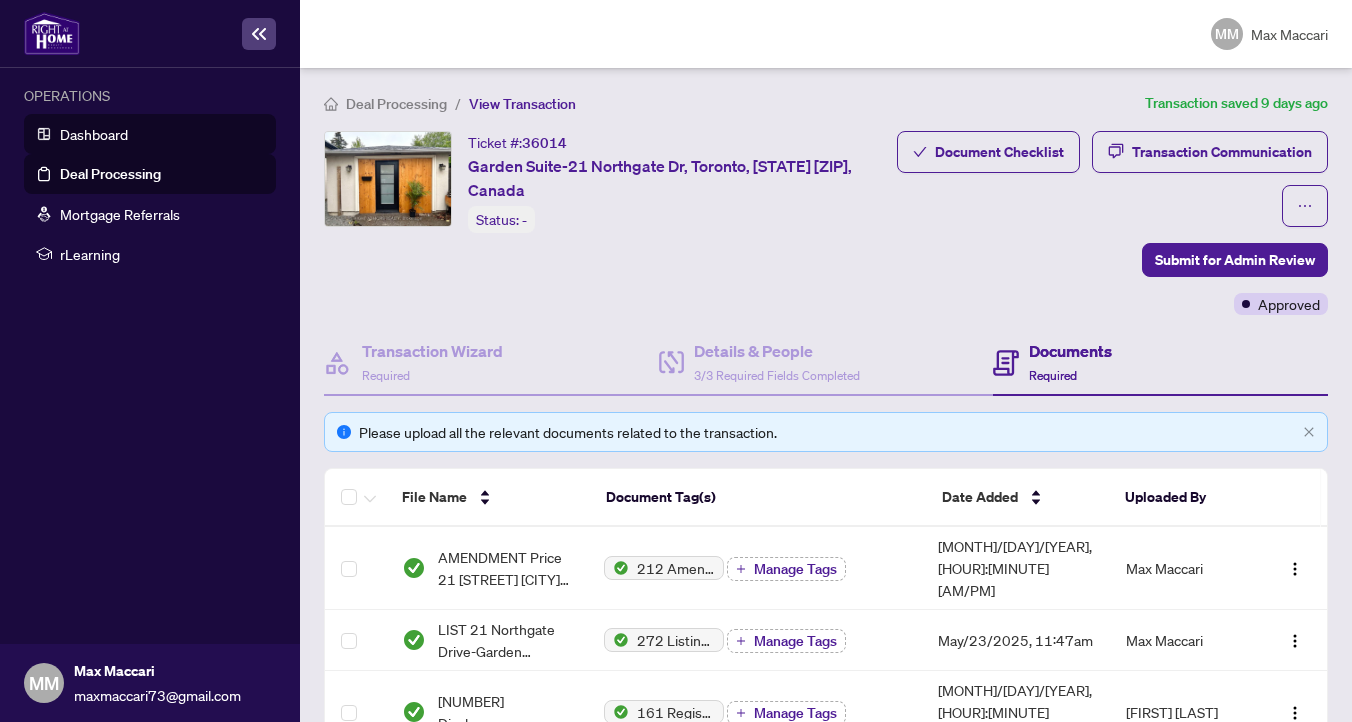 click on "Dashboard" at bounding box center (94, 134) 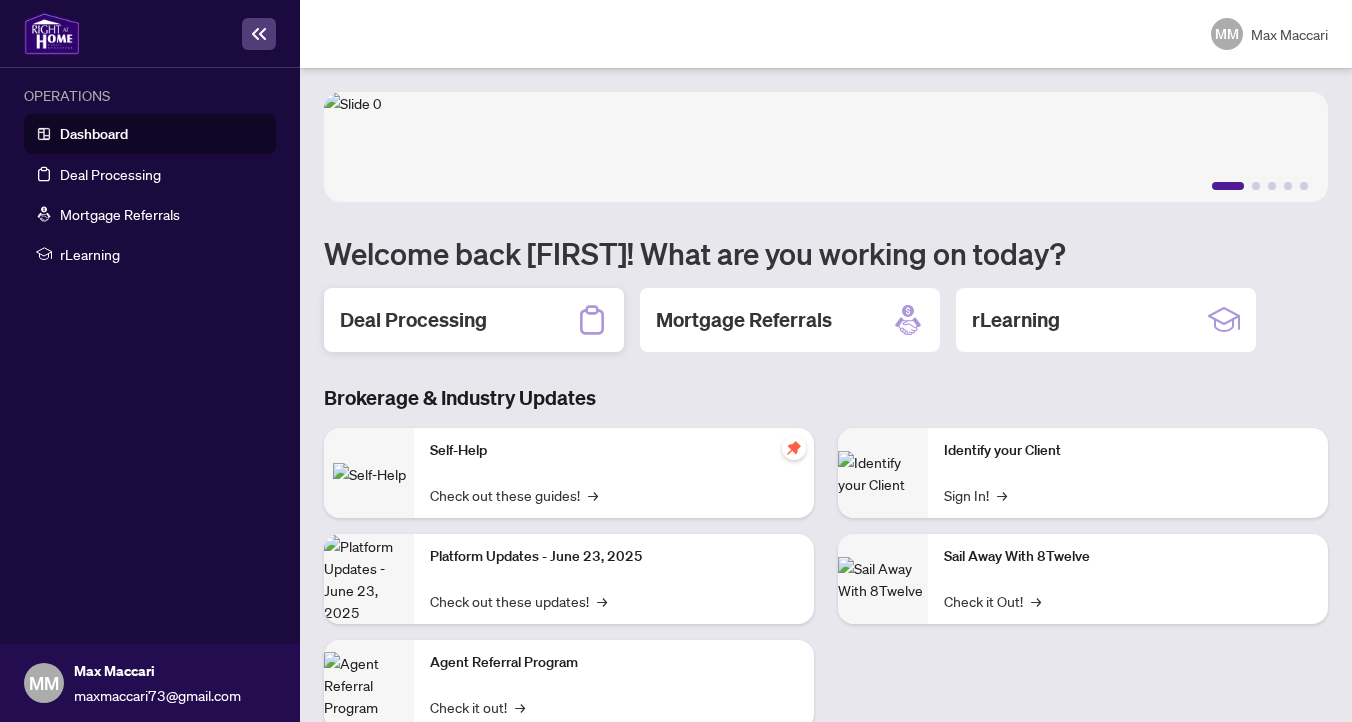 click on "Deal Processing" at bounding box center [413, 320] 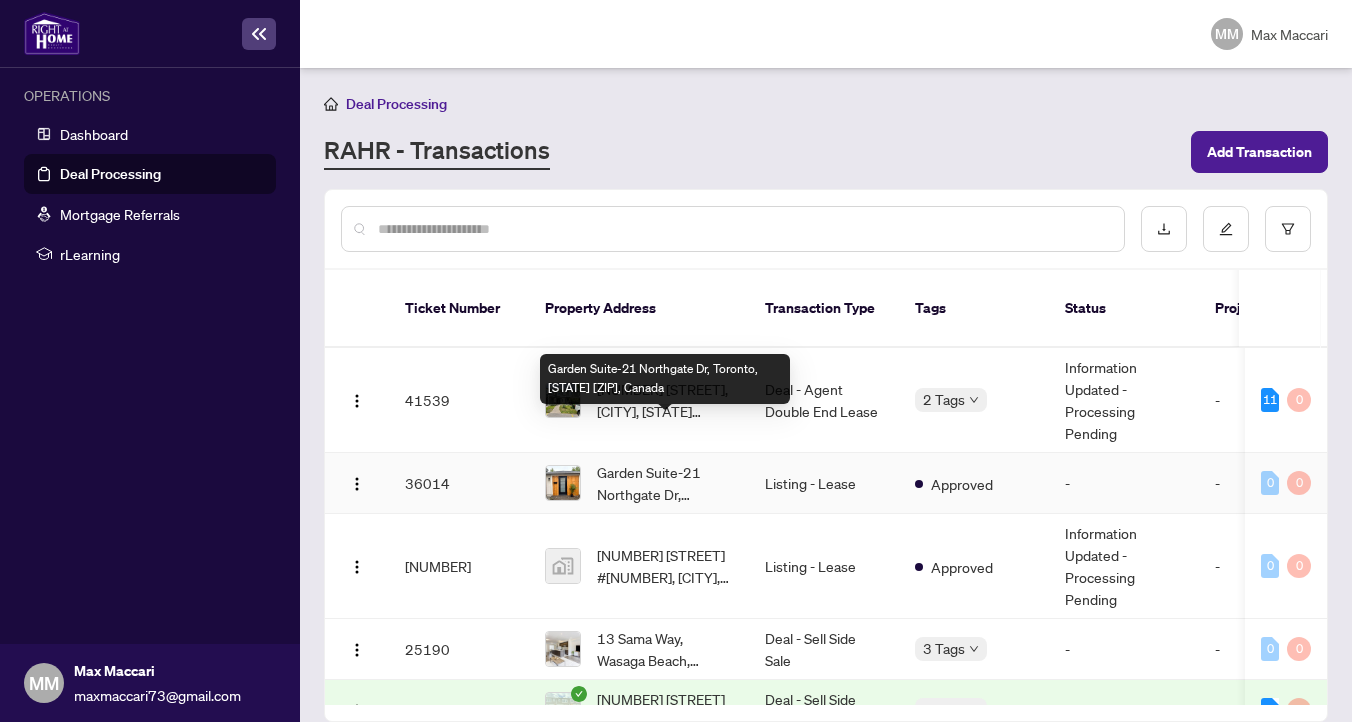 click on "Garden Suite-21 Northgate Dr, Toronto, [STATE] [ZIP], Canada" at bounding box center (665, 483) 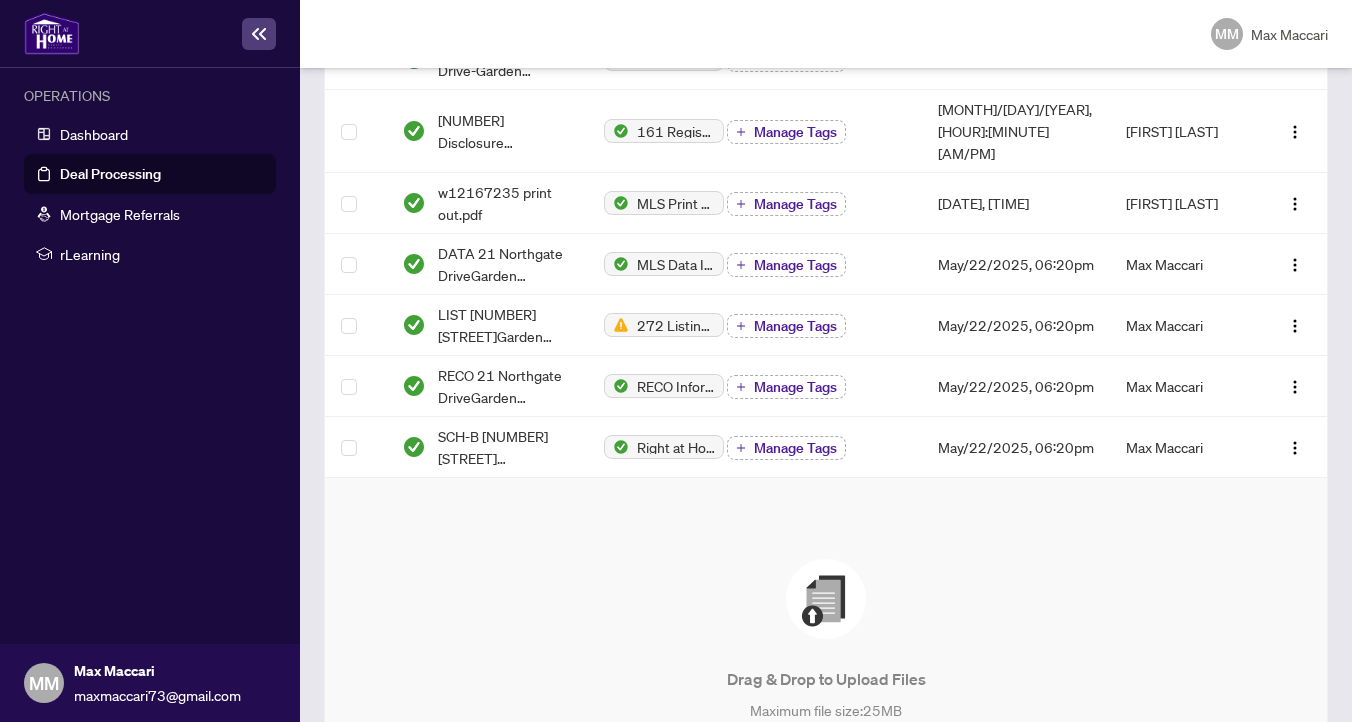 scroll, scrollTop: 599, scrollLeft: 0, axis: vertical 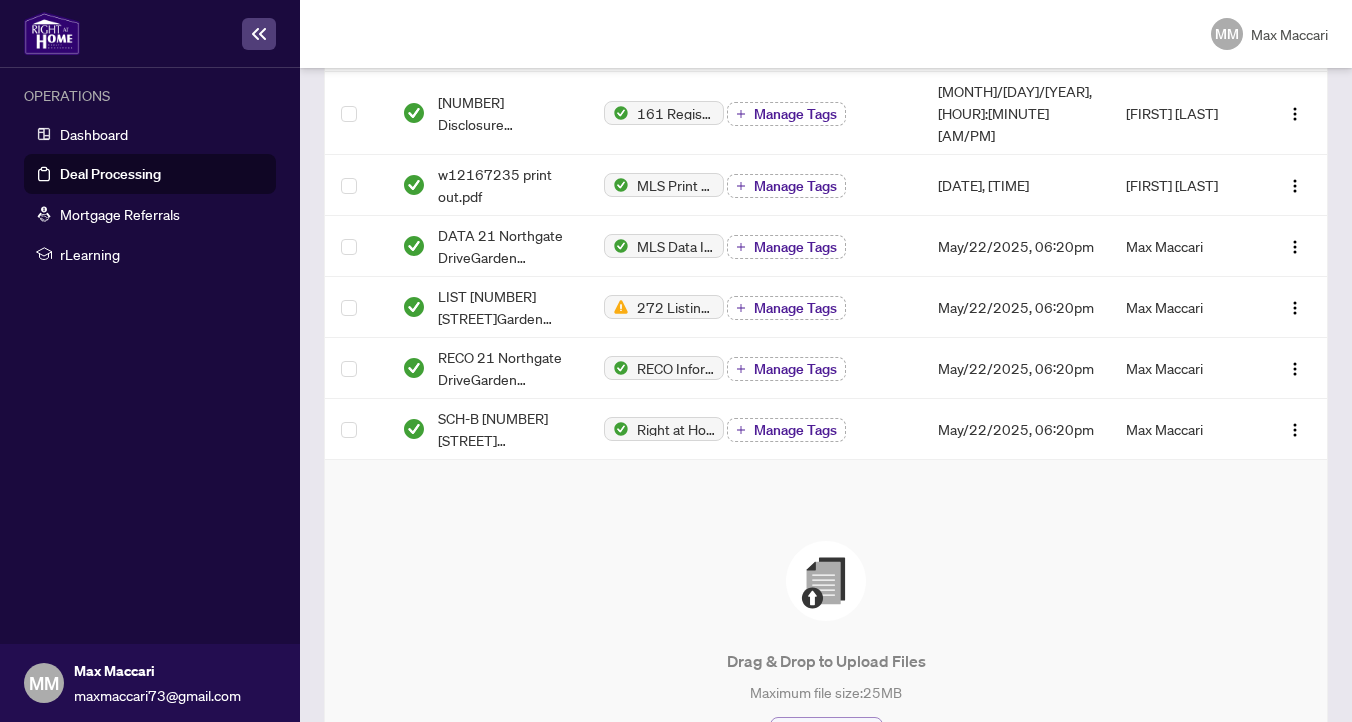 click on "Browse Files" at bounding box center (826, 738) 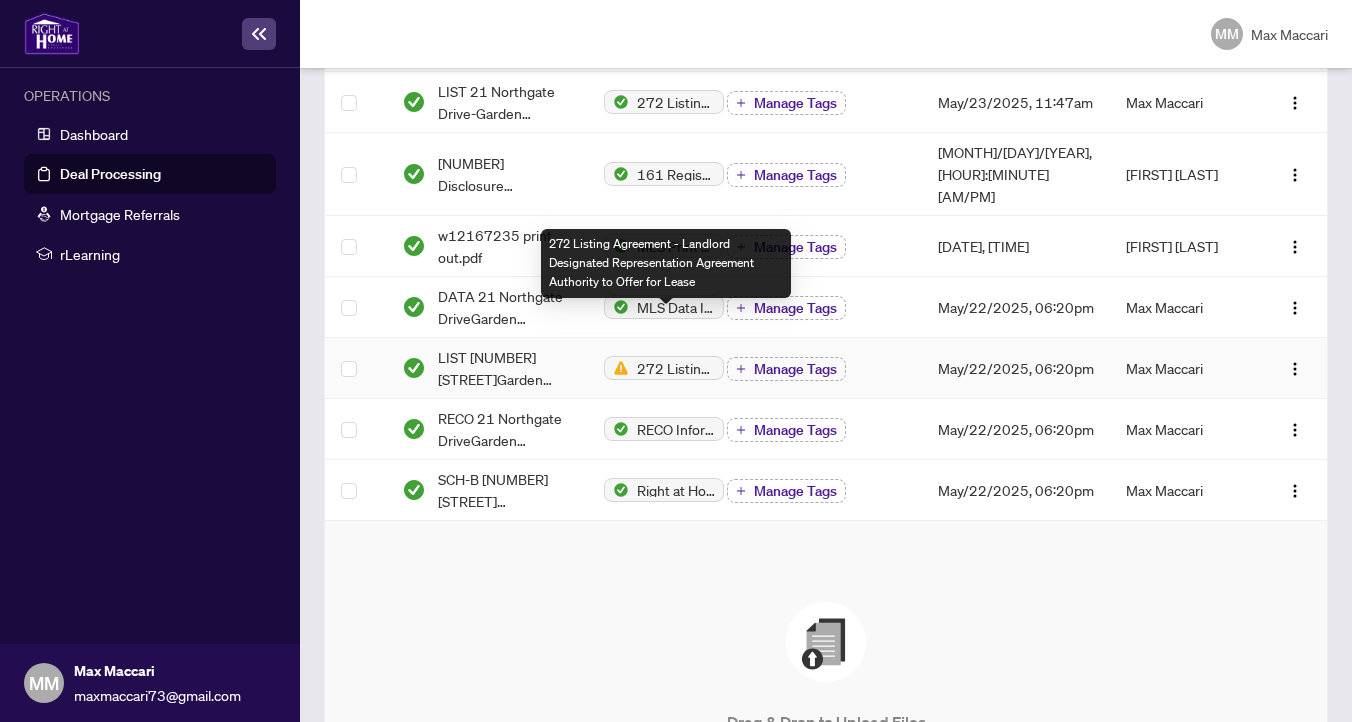 click on "272 Listing Agreement - Landlord Designated Representation Agreement Authority
to Offer for Lease" at bounding box center [676, 368] 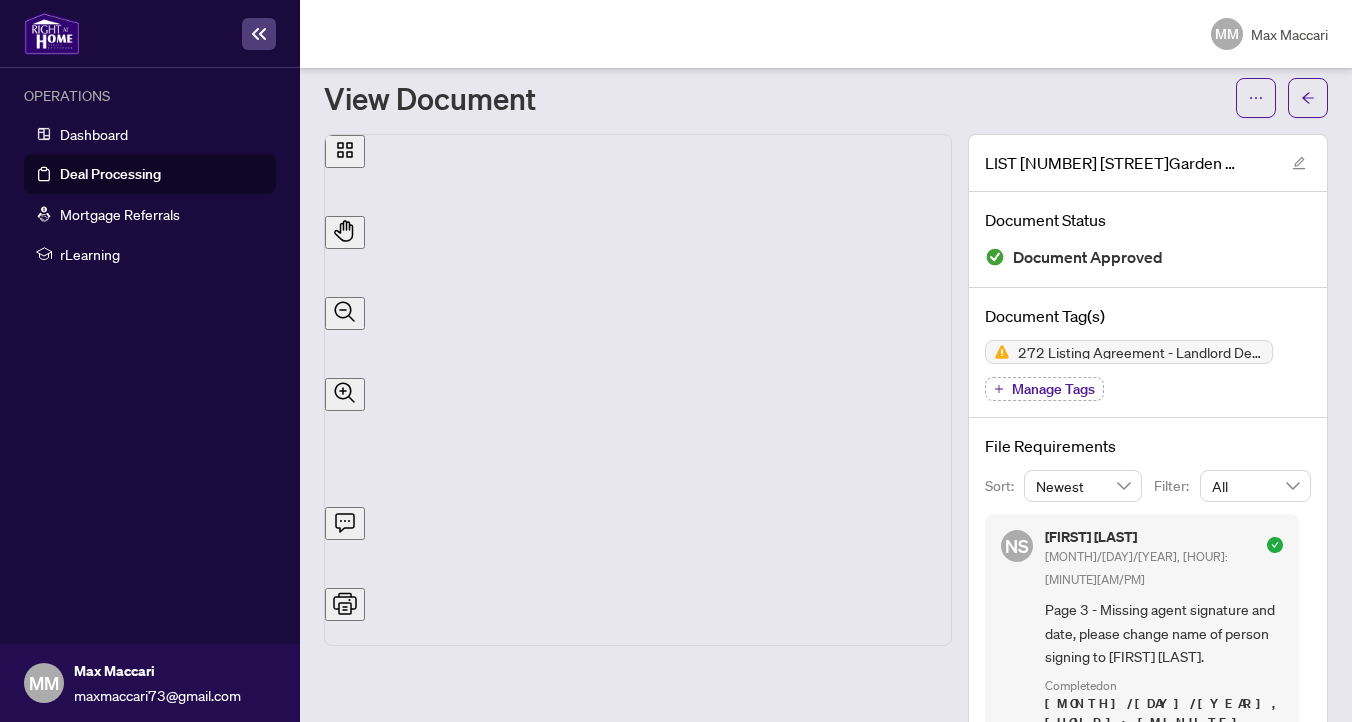 scroll, scrollTop: 60, scrollLeft: 0, axis: vertical 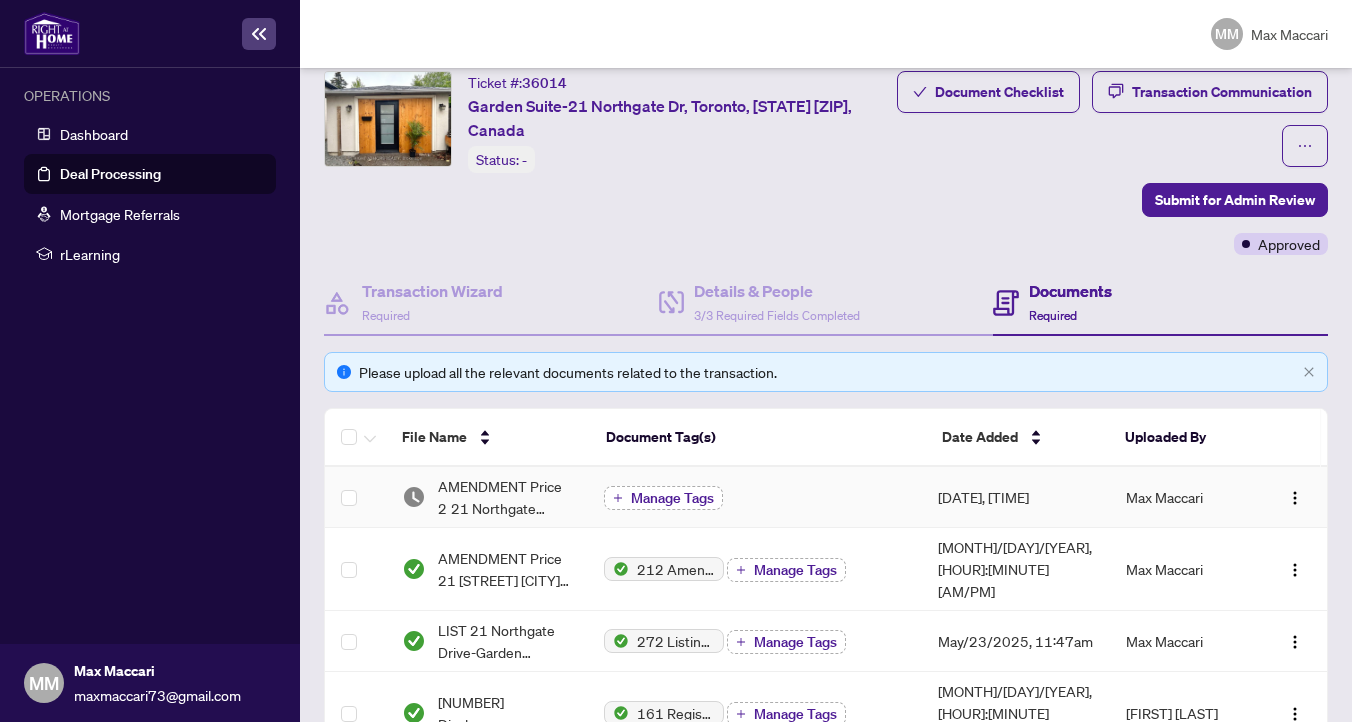 click on "Manage Tags" at bounding box center (672, 498) 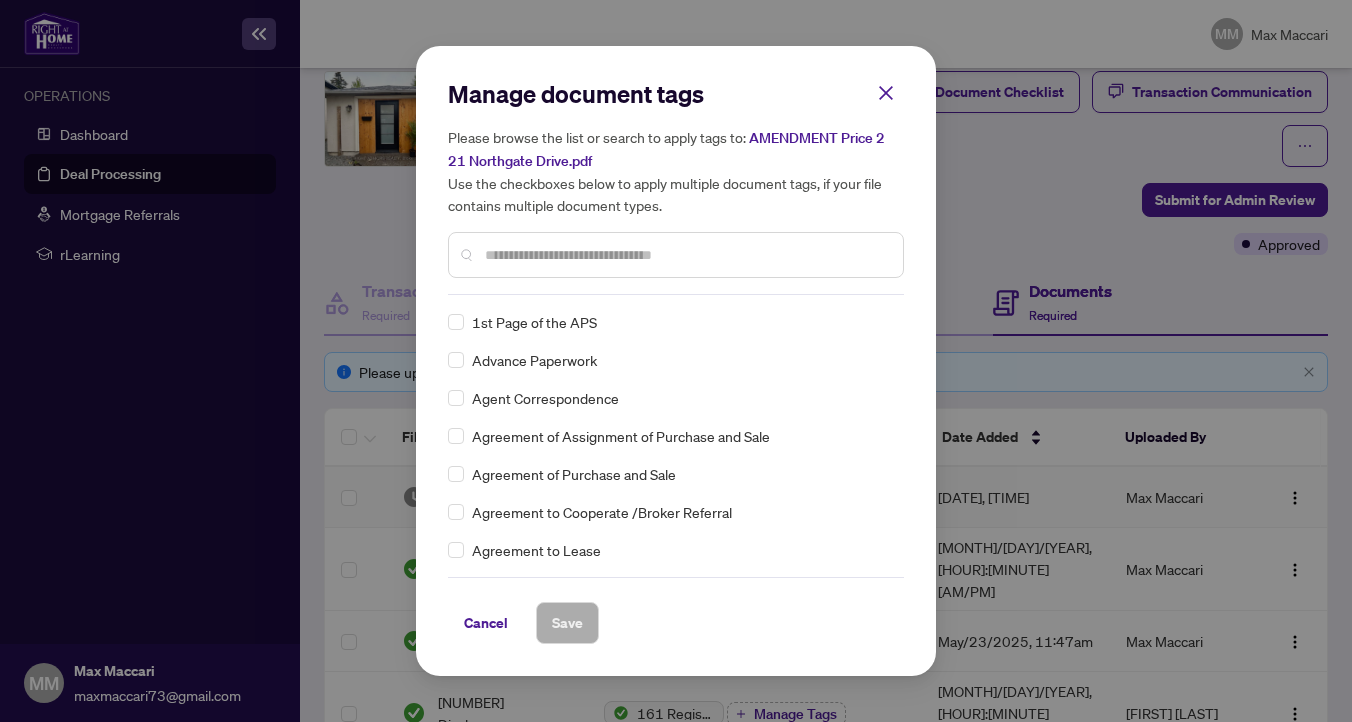 click at bounding box center (686, 255) 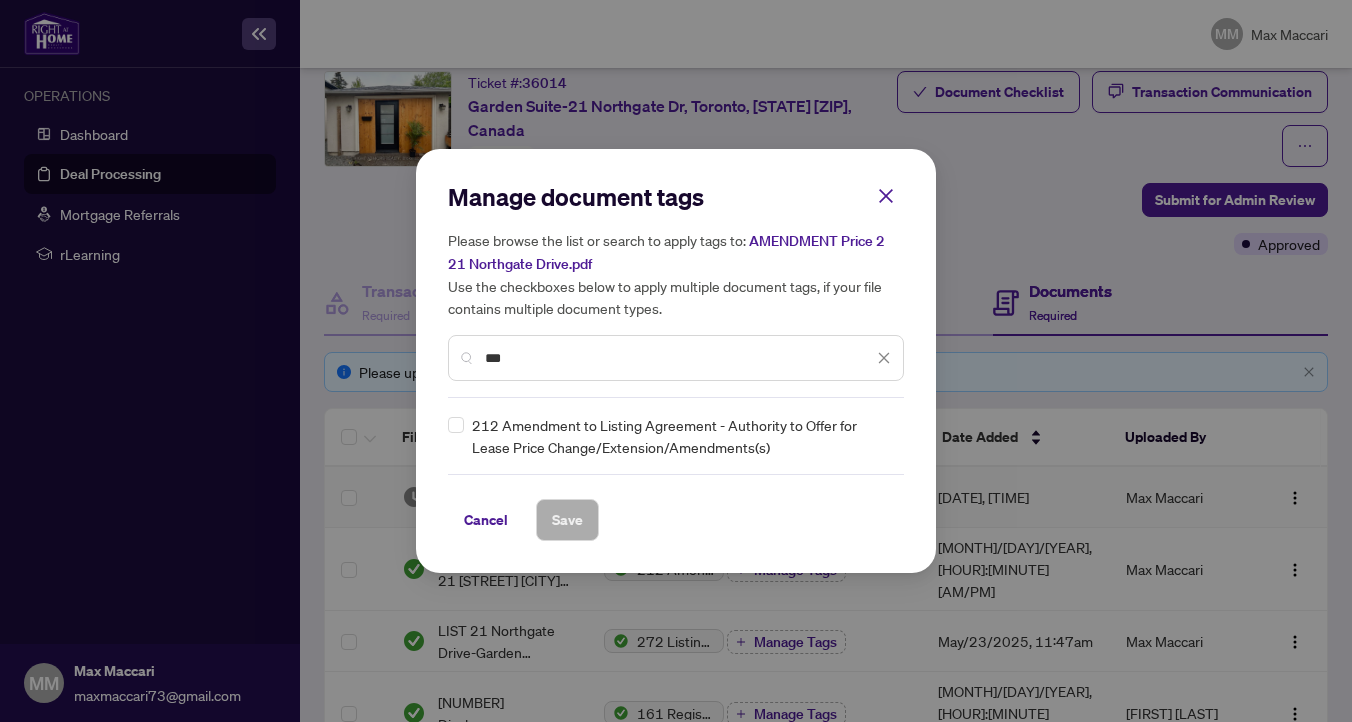 type on "***" 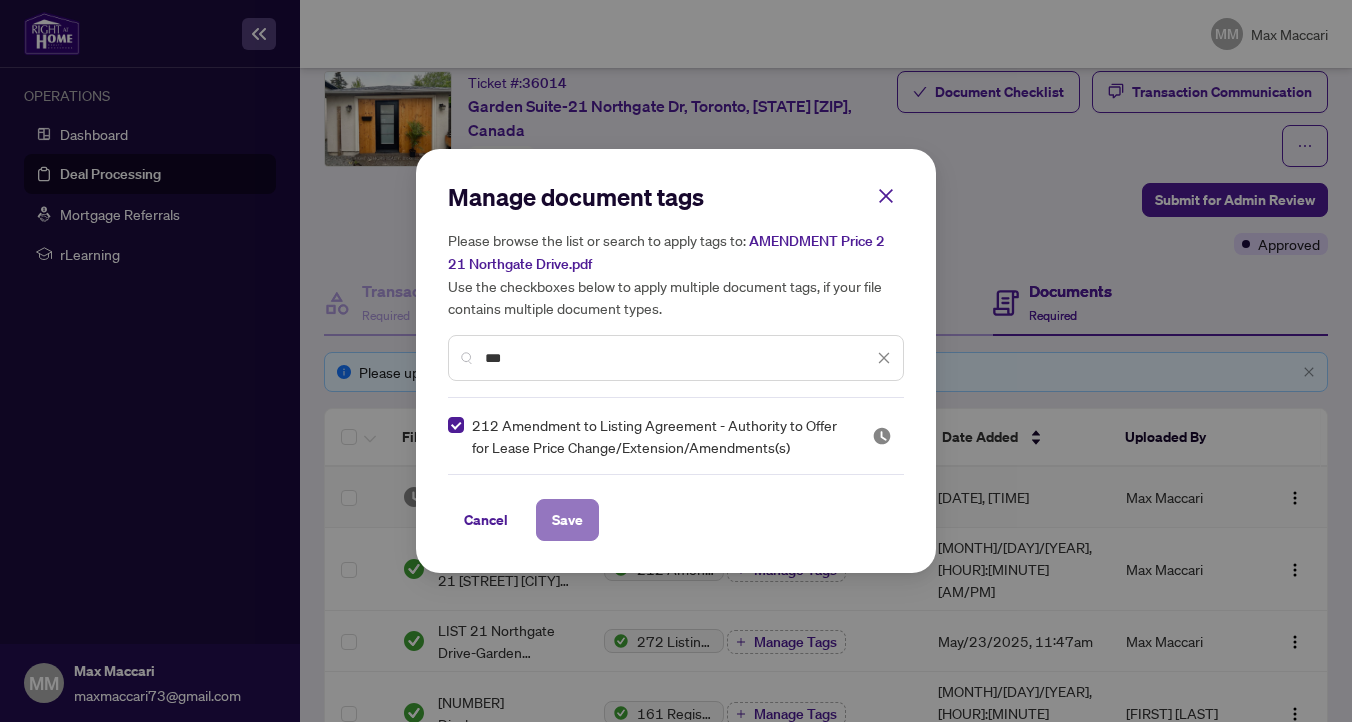 click on "Save" at bounding box center (567, 520) 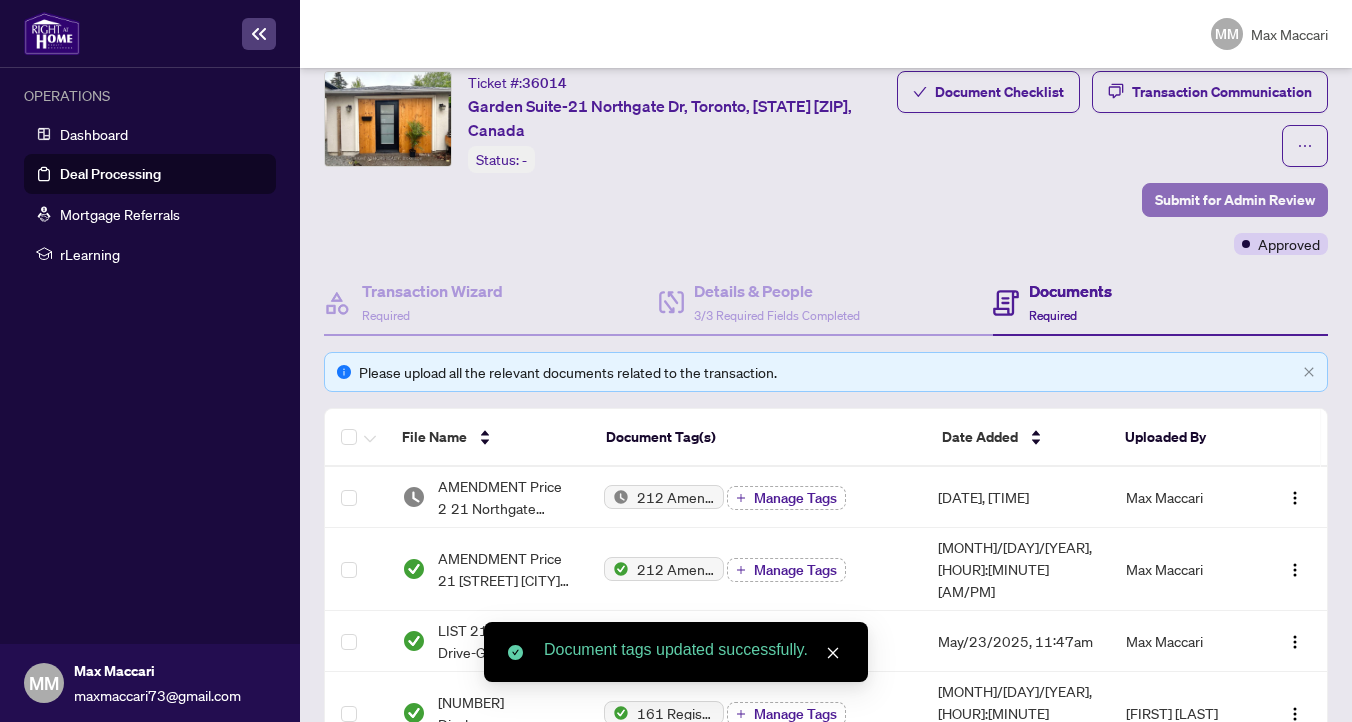 click on "Submit for Admin Review" at bounding box center [1235, 200] 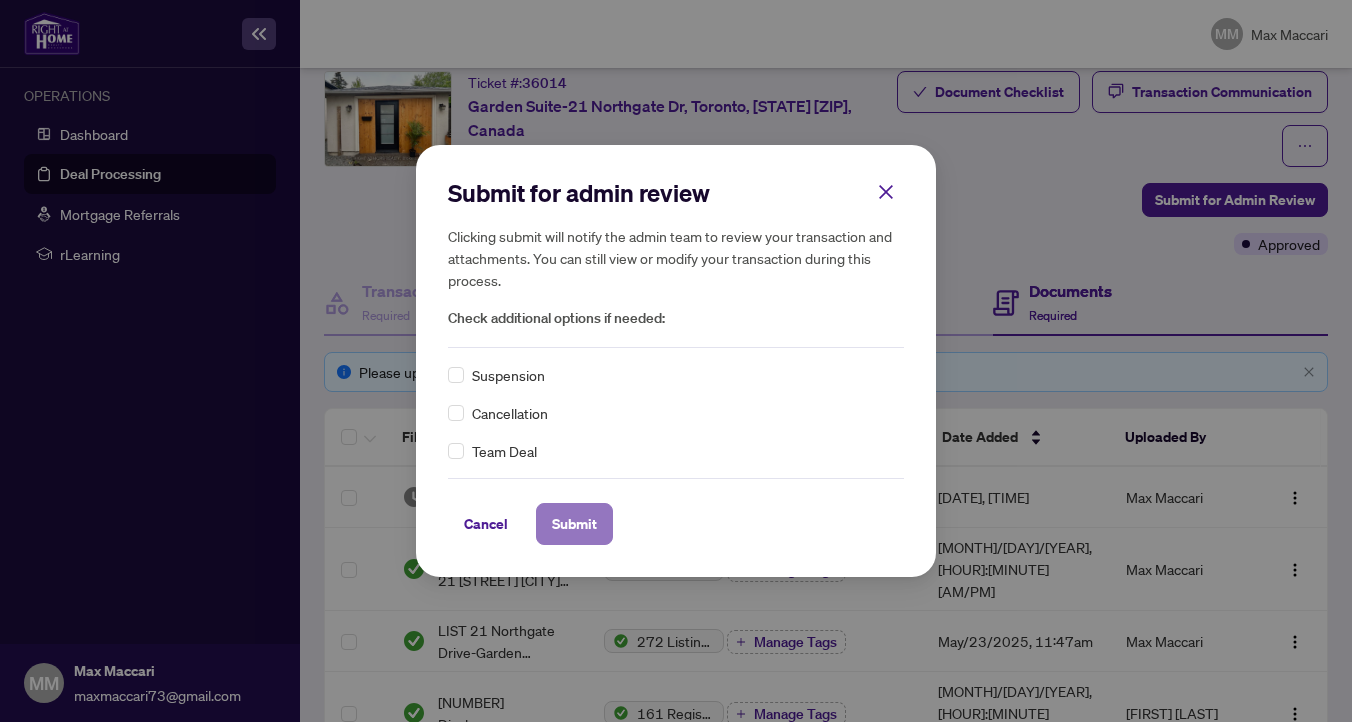 click on "Submit" at bounding box center (0, 0) 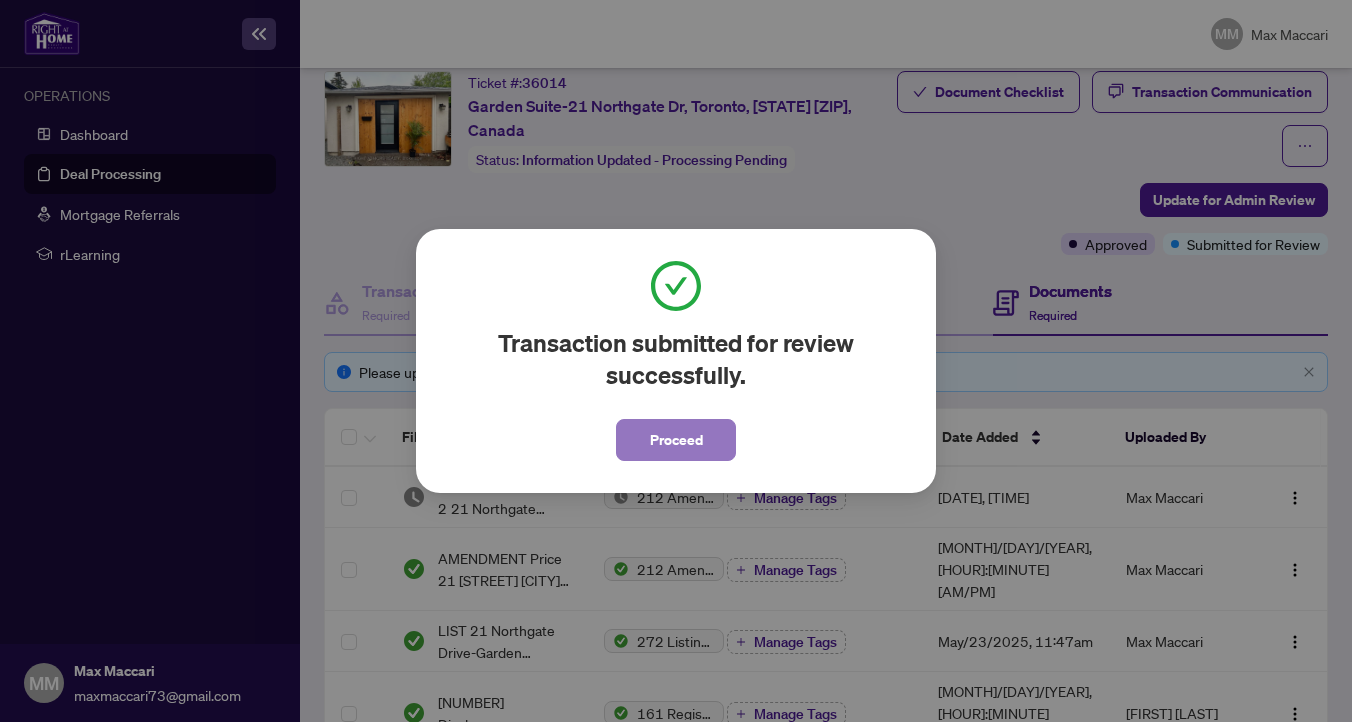 click on "Proceed" at bounding box center [676, 440] 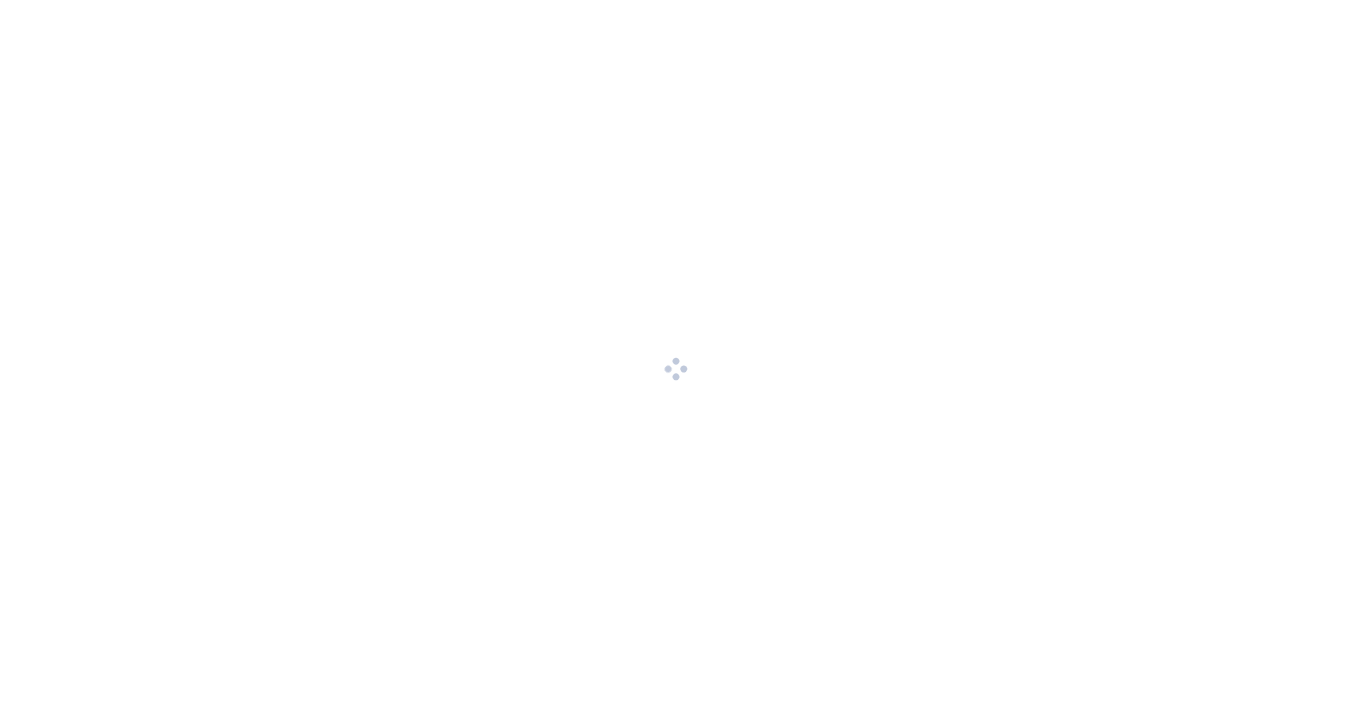scroll, scrollTop: 0, scrollLeft: 0, axis: both 